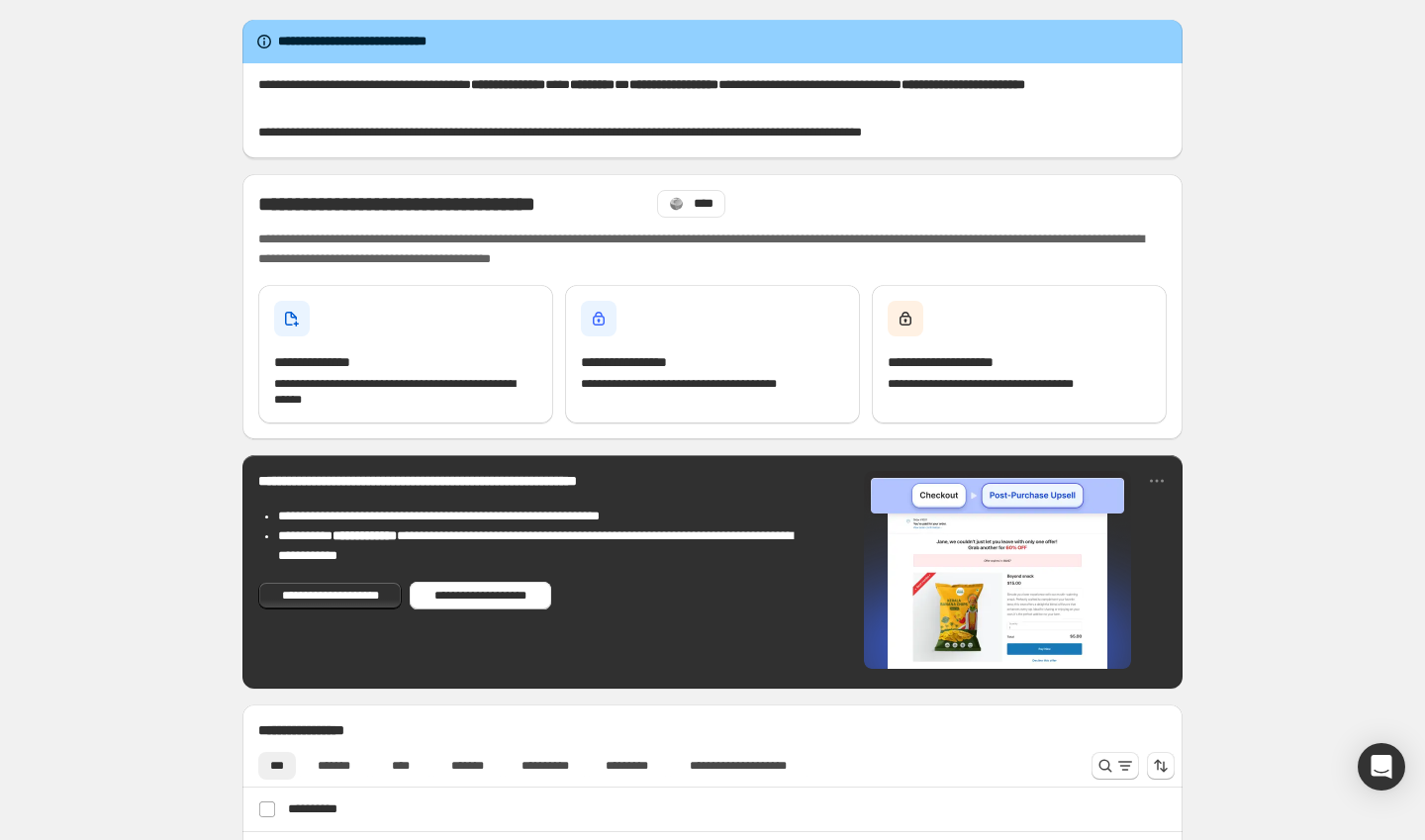 scroll, scrollTop: 0, scrollLeft: 0, axis: both 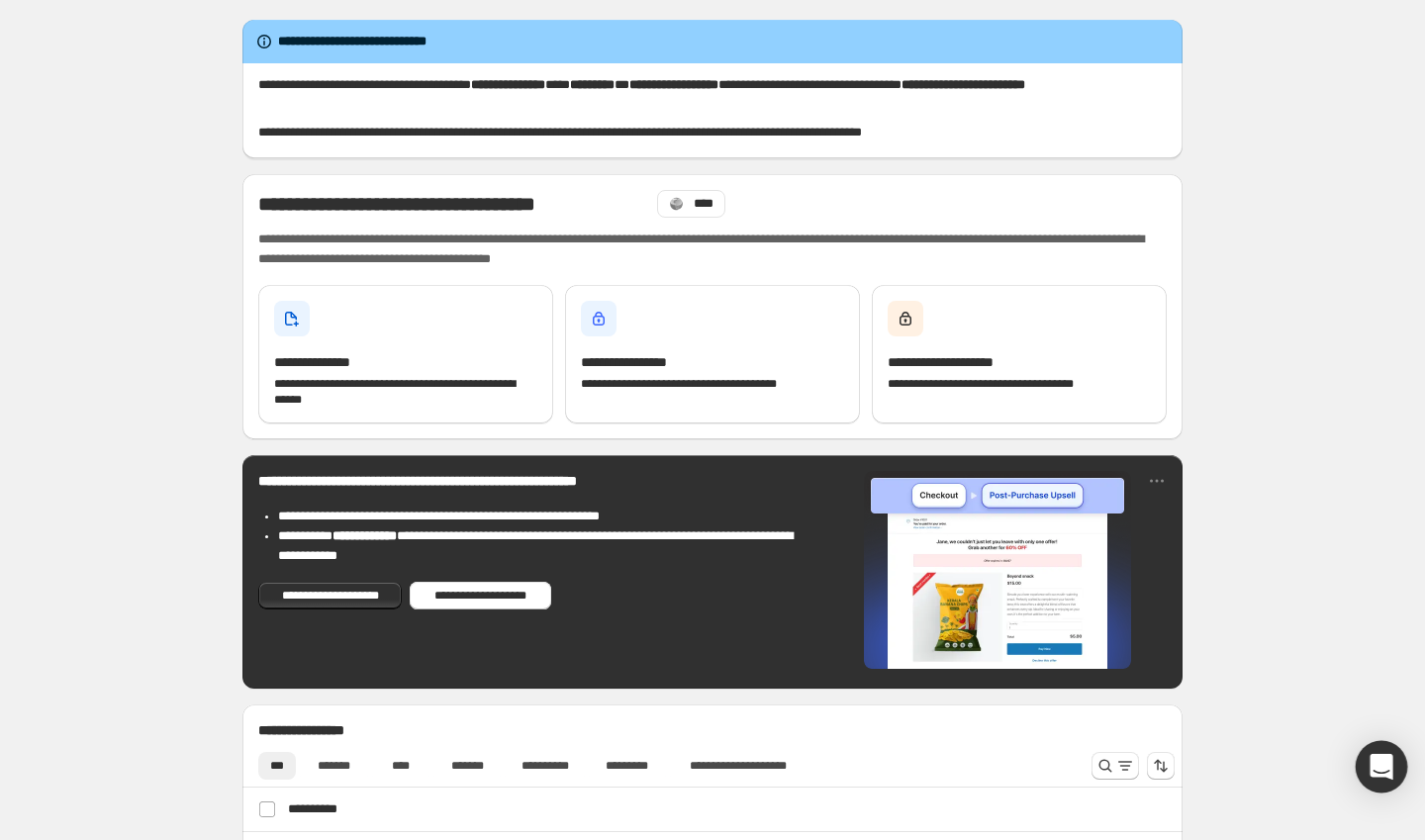 click 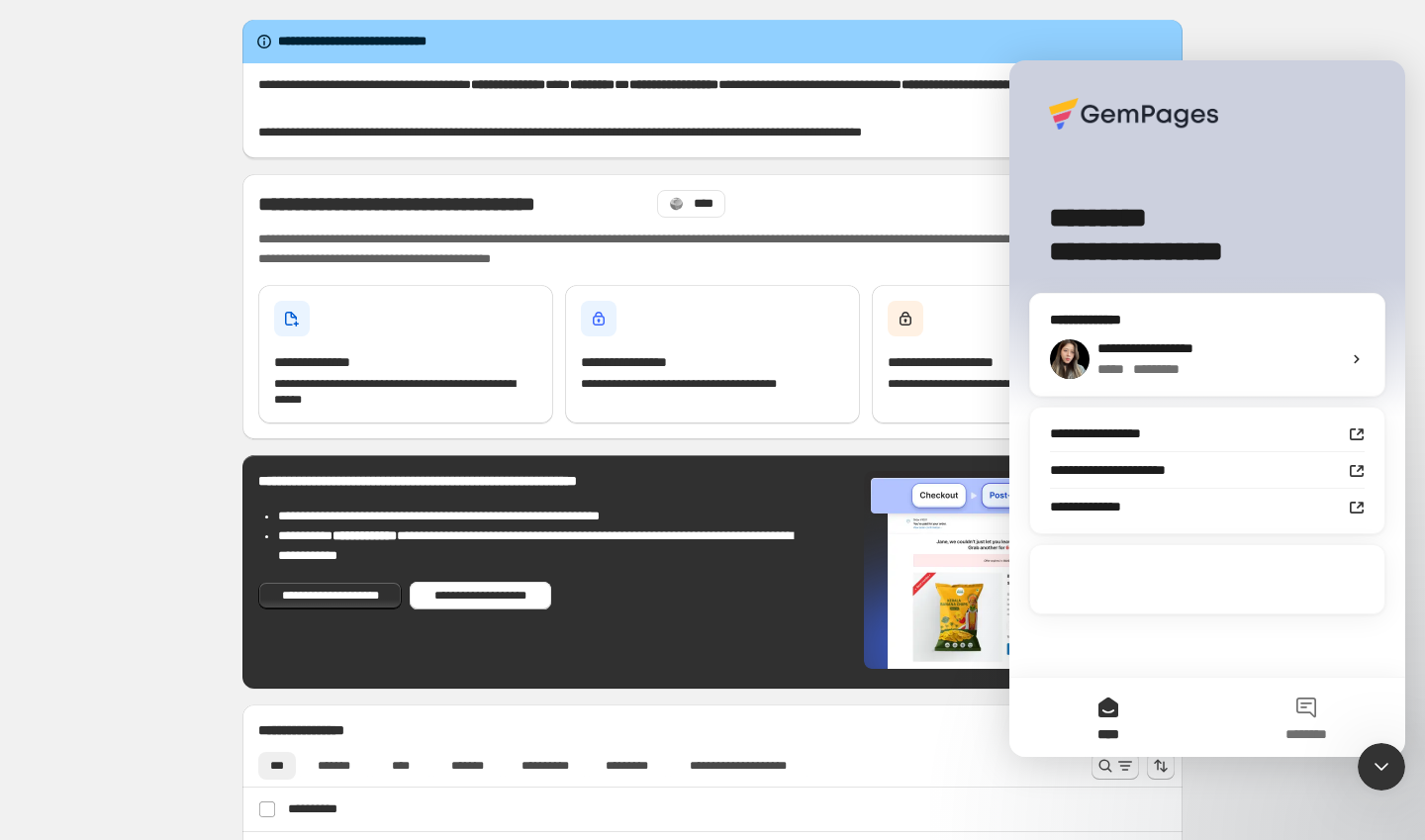scroll, scrollTop: 0, scrollLeft: 0, axis: both 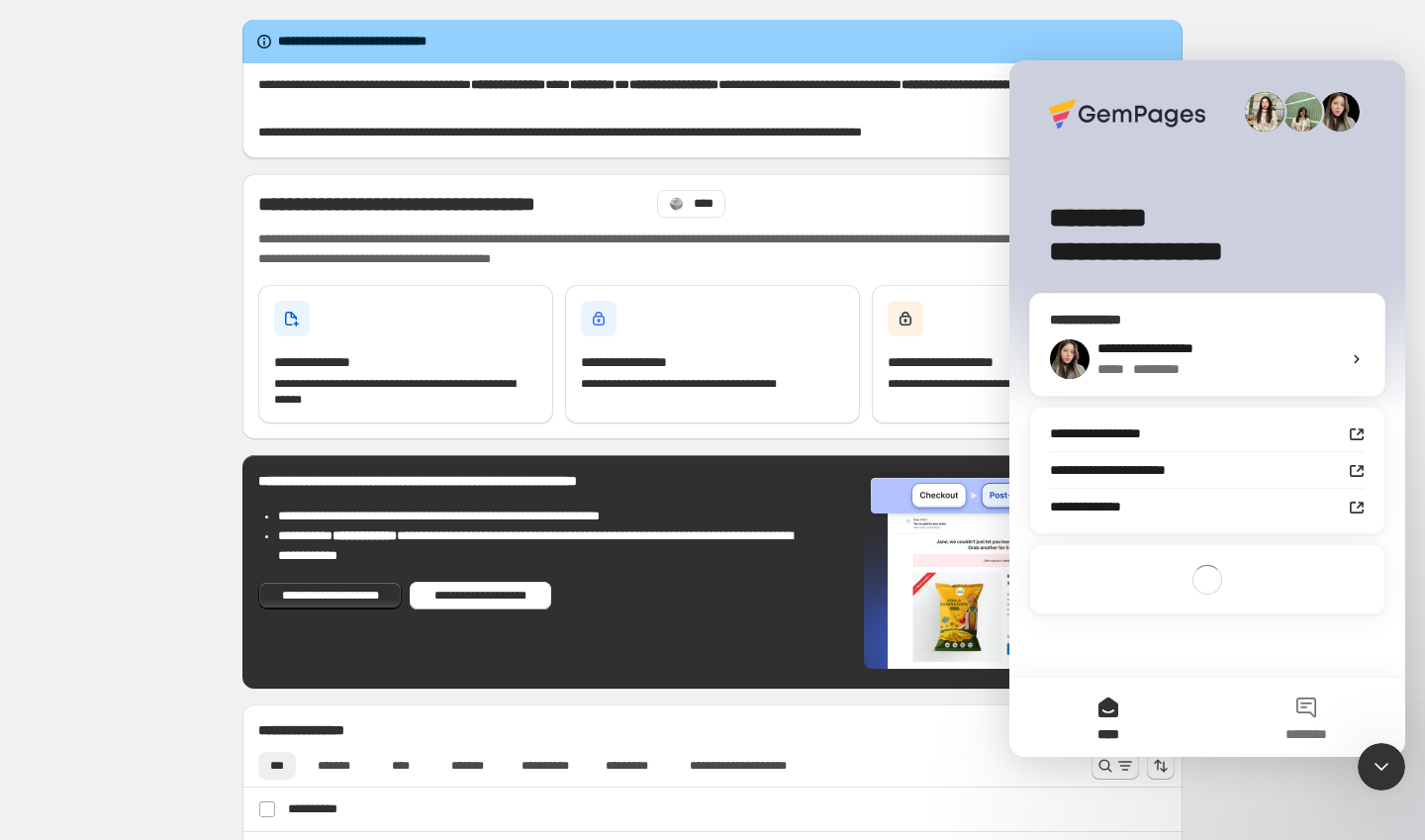 click on "**********" at bounding box center [1145, 348] 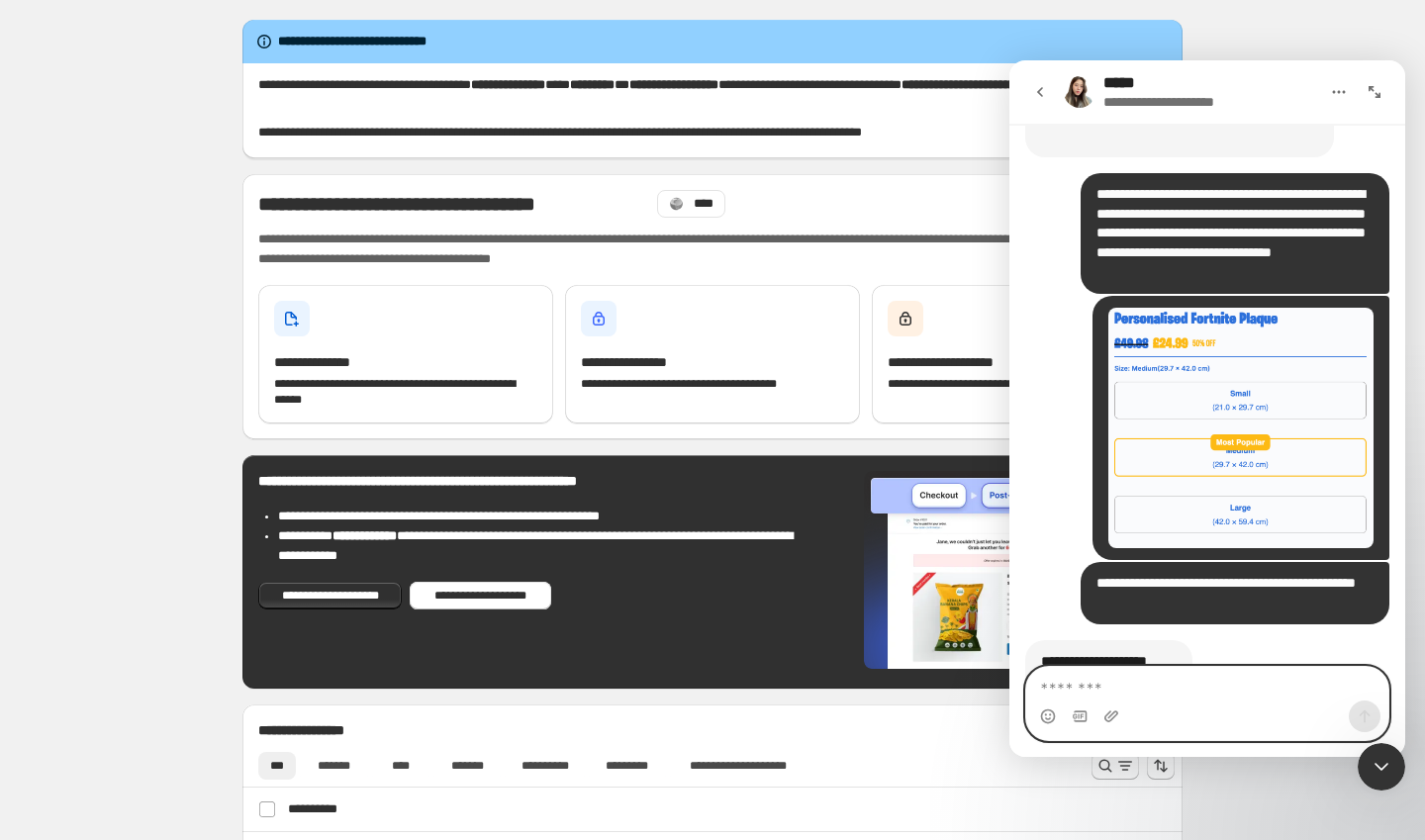 scroll, scrollTop: 4696, scrollLeft: 0, axis: vertical 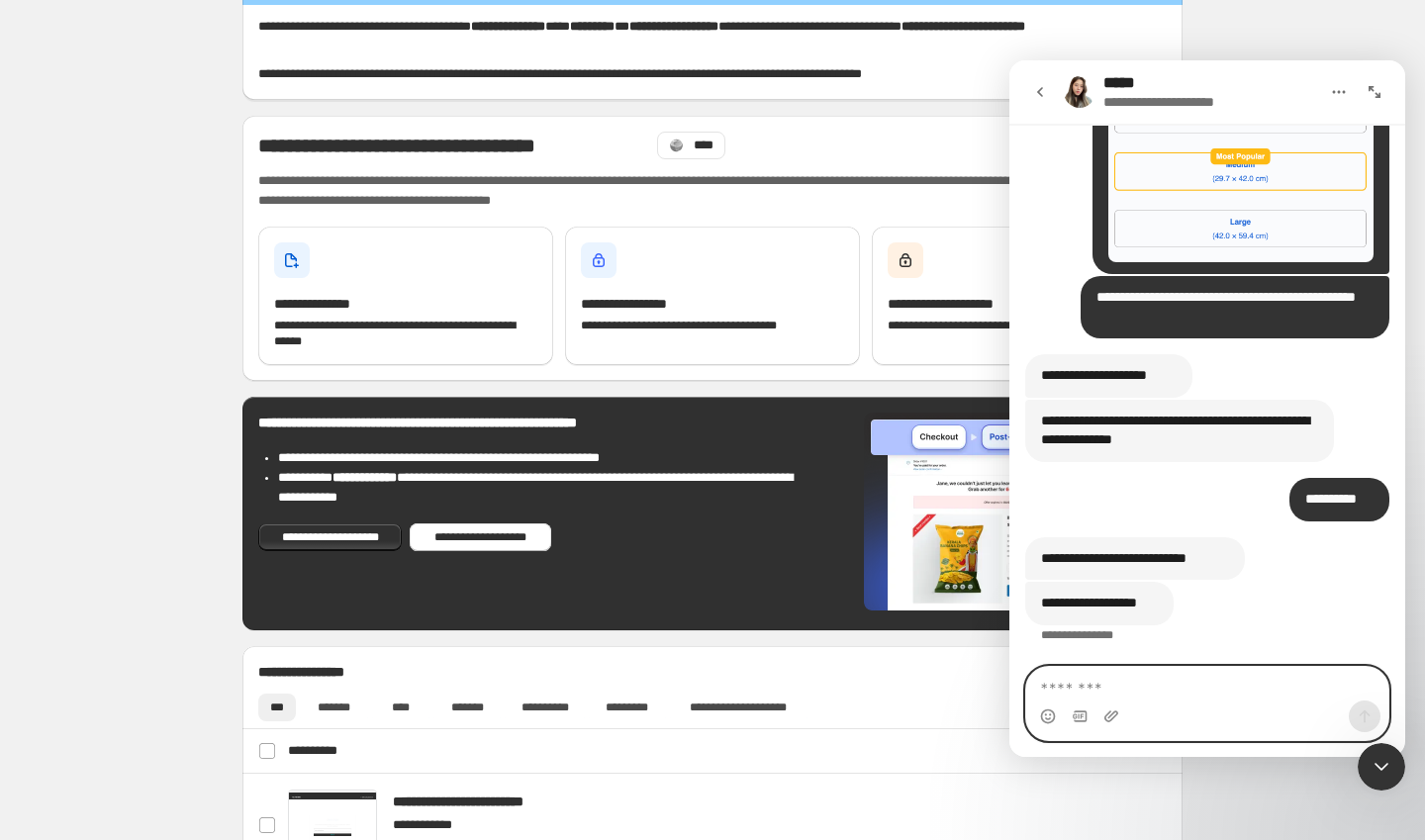 click at bounding box center (1207, 684) 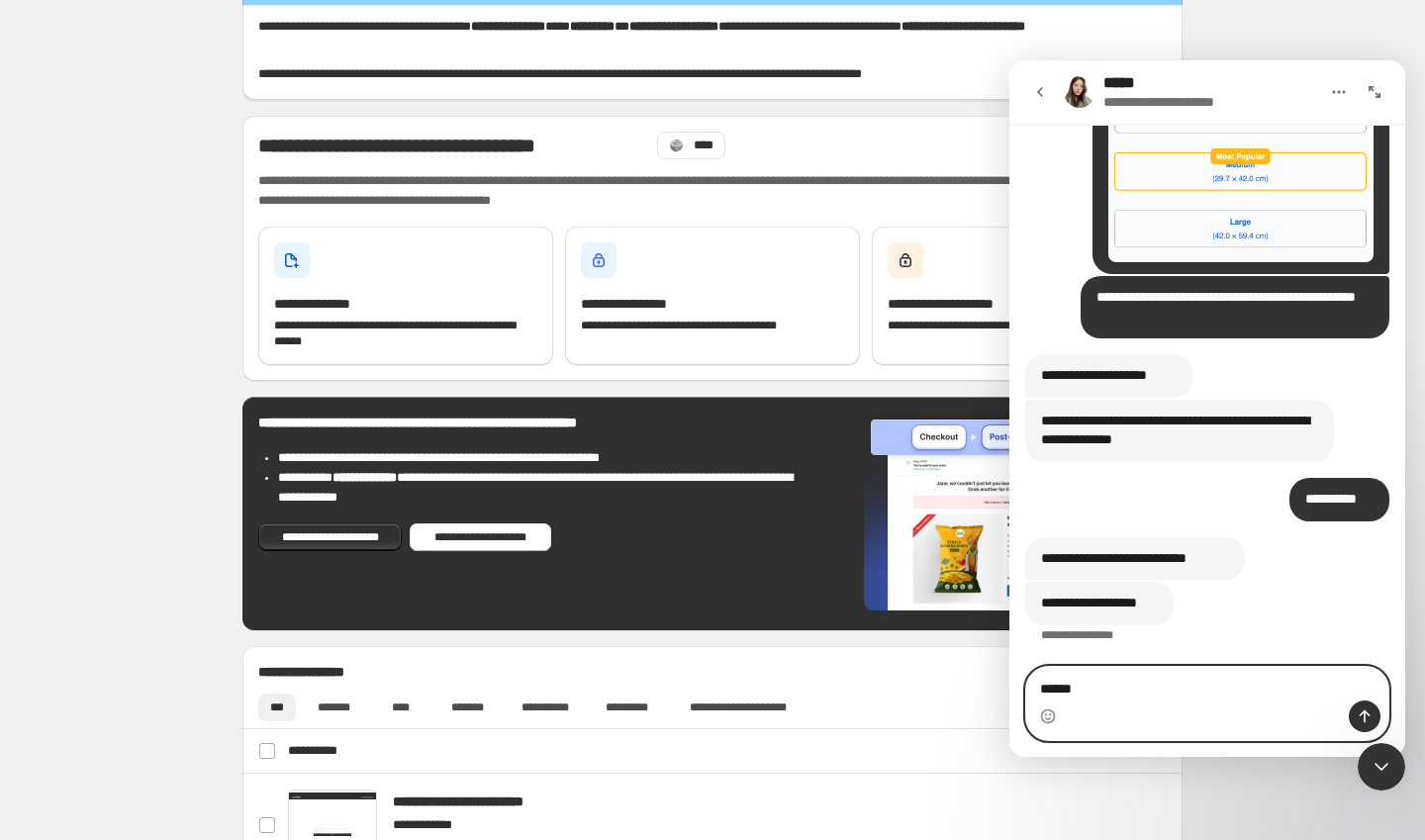 type on "*******" 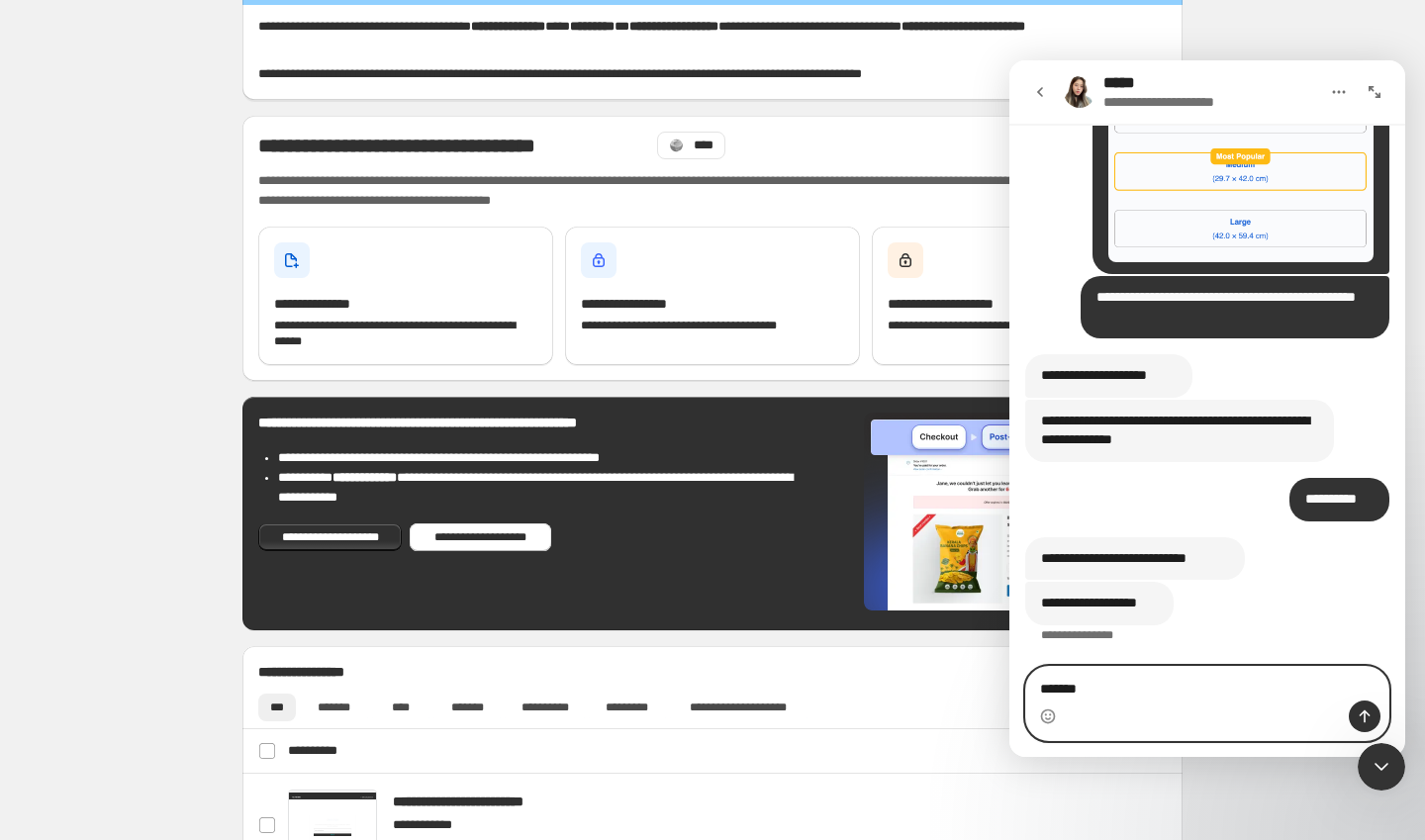 type 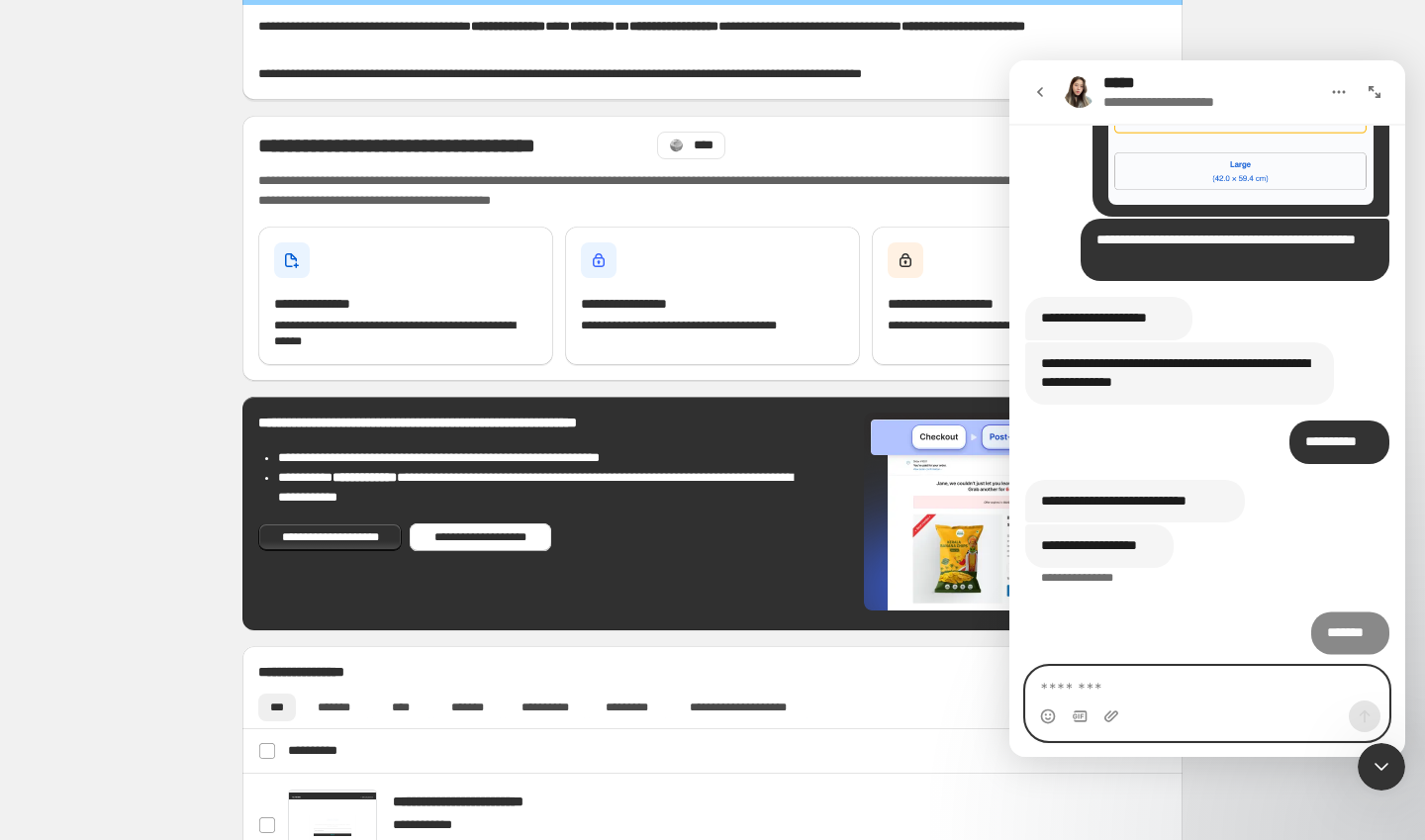 scroll, scrollTop: 4755, scrollLeft: 0, axis: vertical 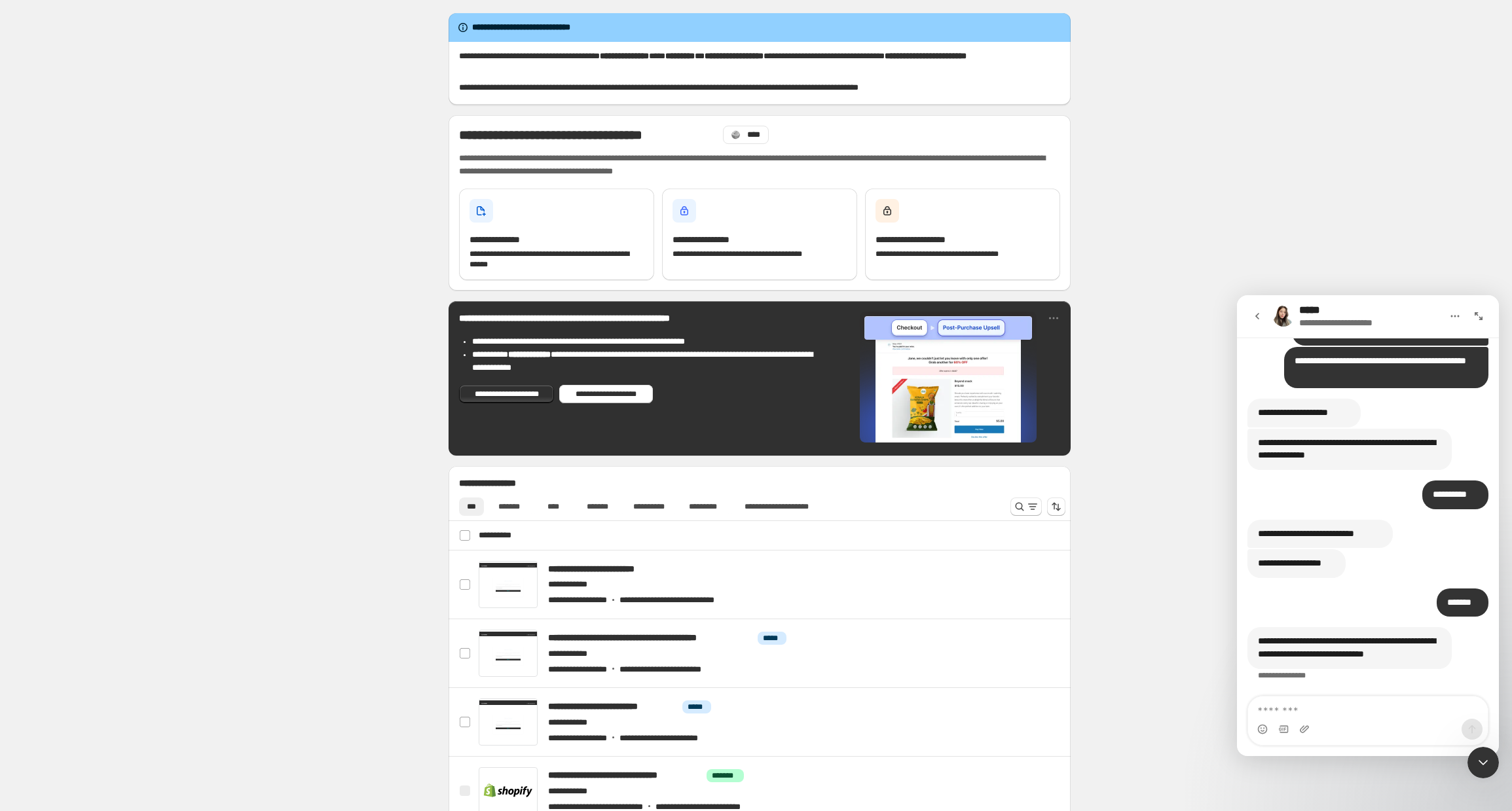 click on "**********" at bounding box center (760, 666) 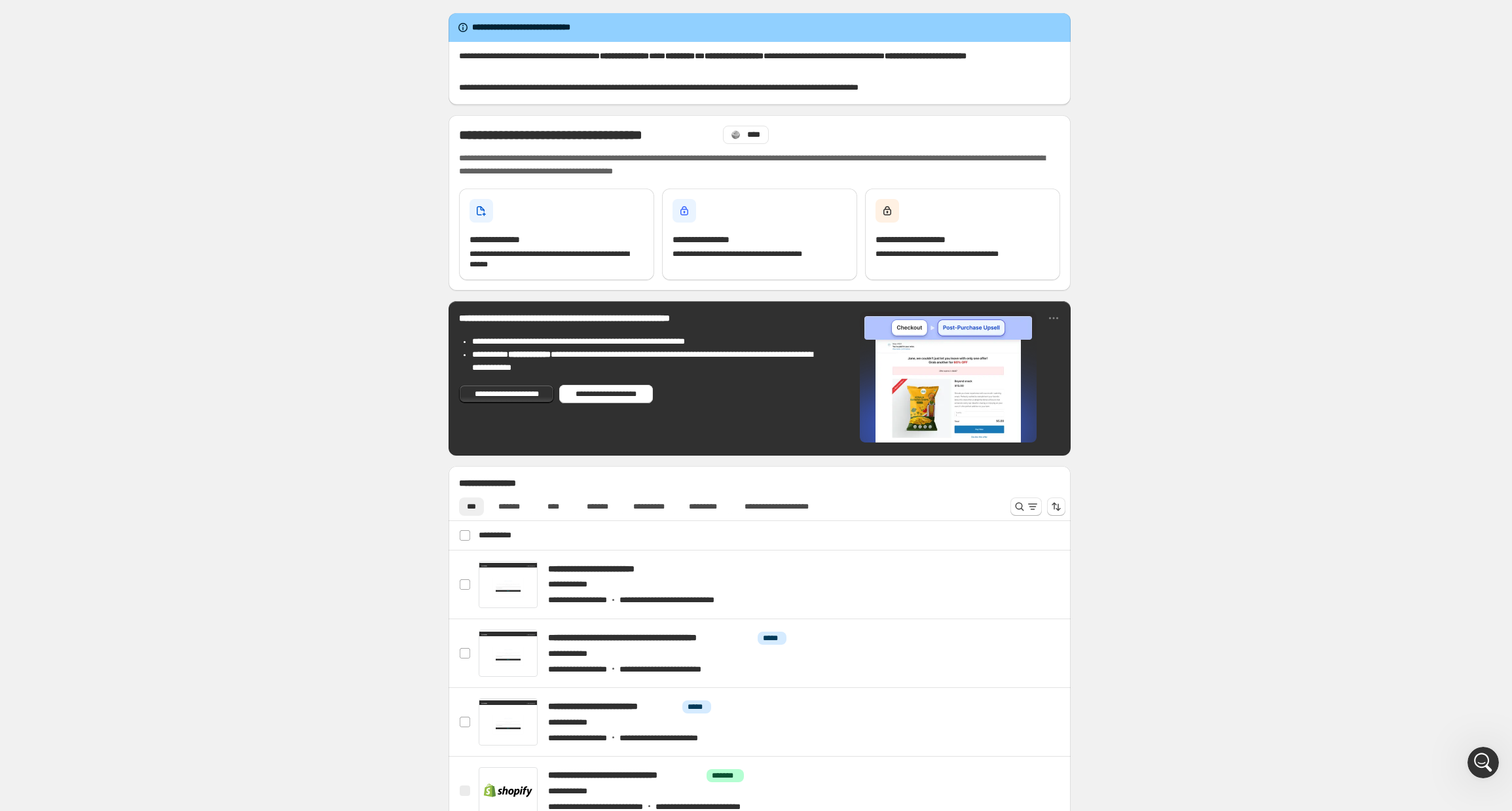 click at bounding box center [1483, 763] 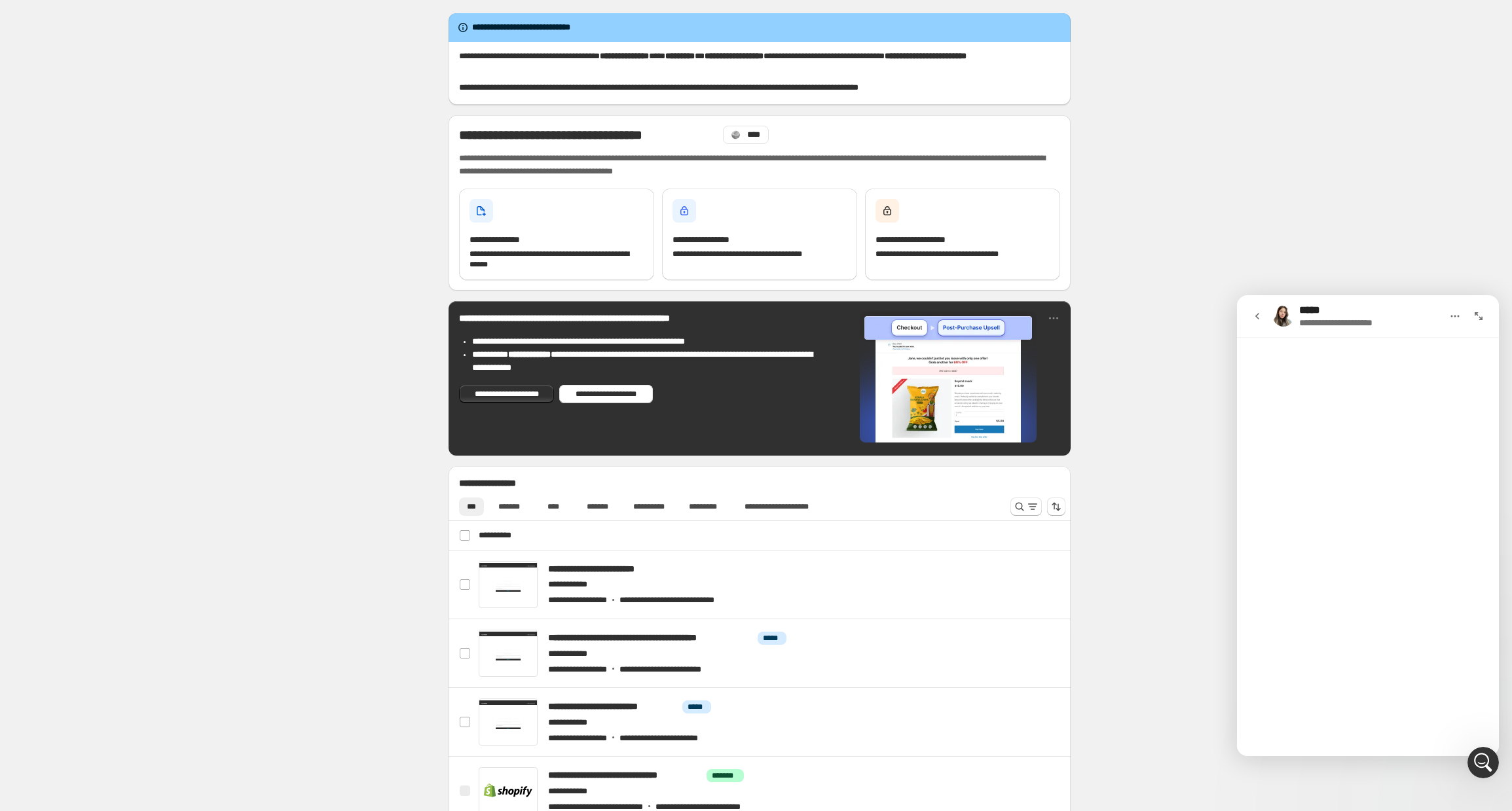 scroll, scrollTop: 0, scrollLeft: 0, axis: both 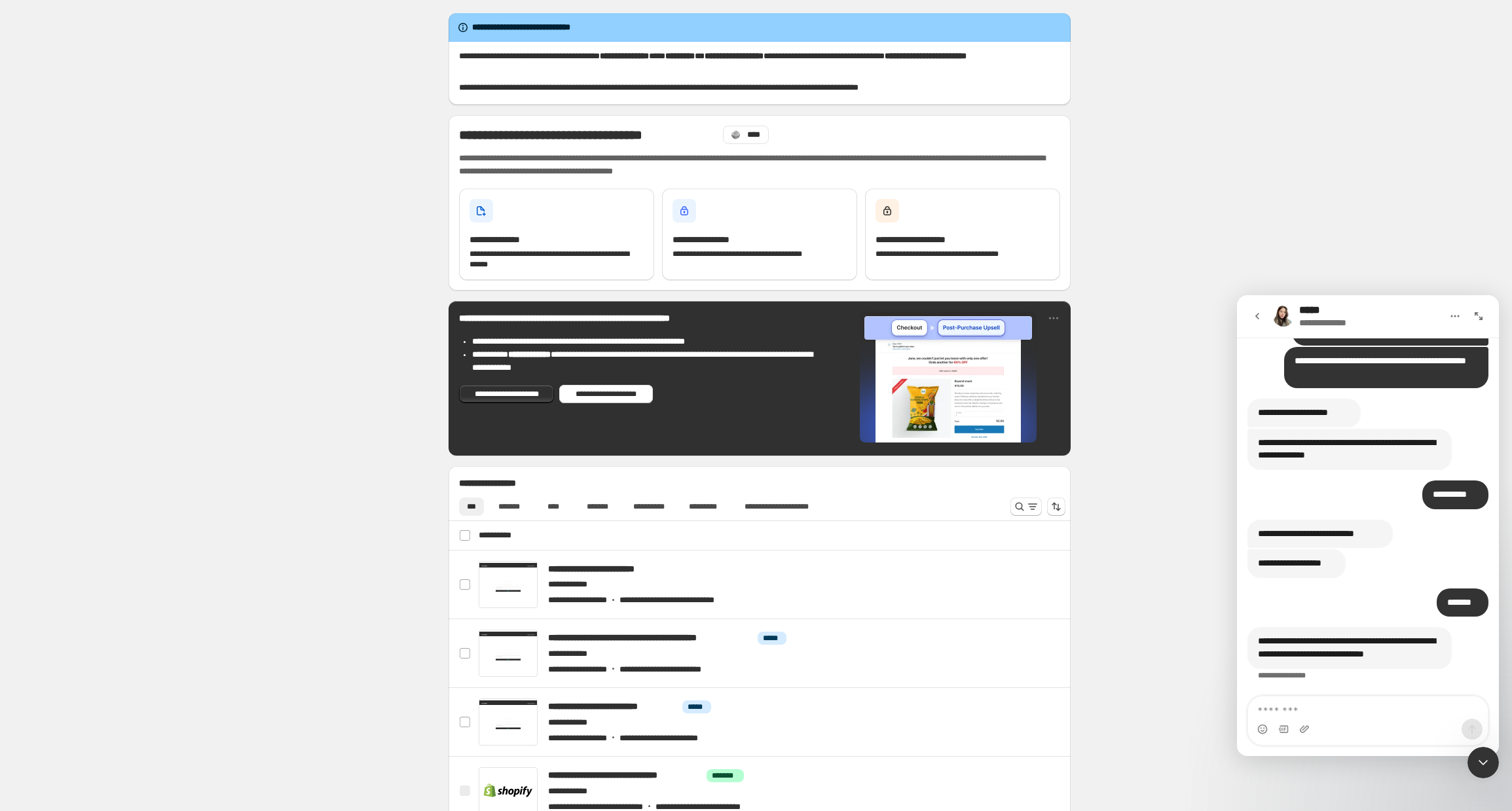 drag, startPoint x: 315, startPoint y: 214, endPoint x: 322, endPoint y: 214, distance: 7 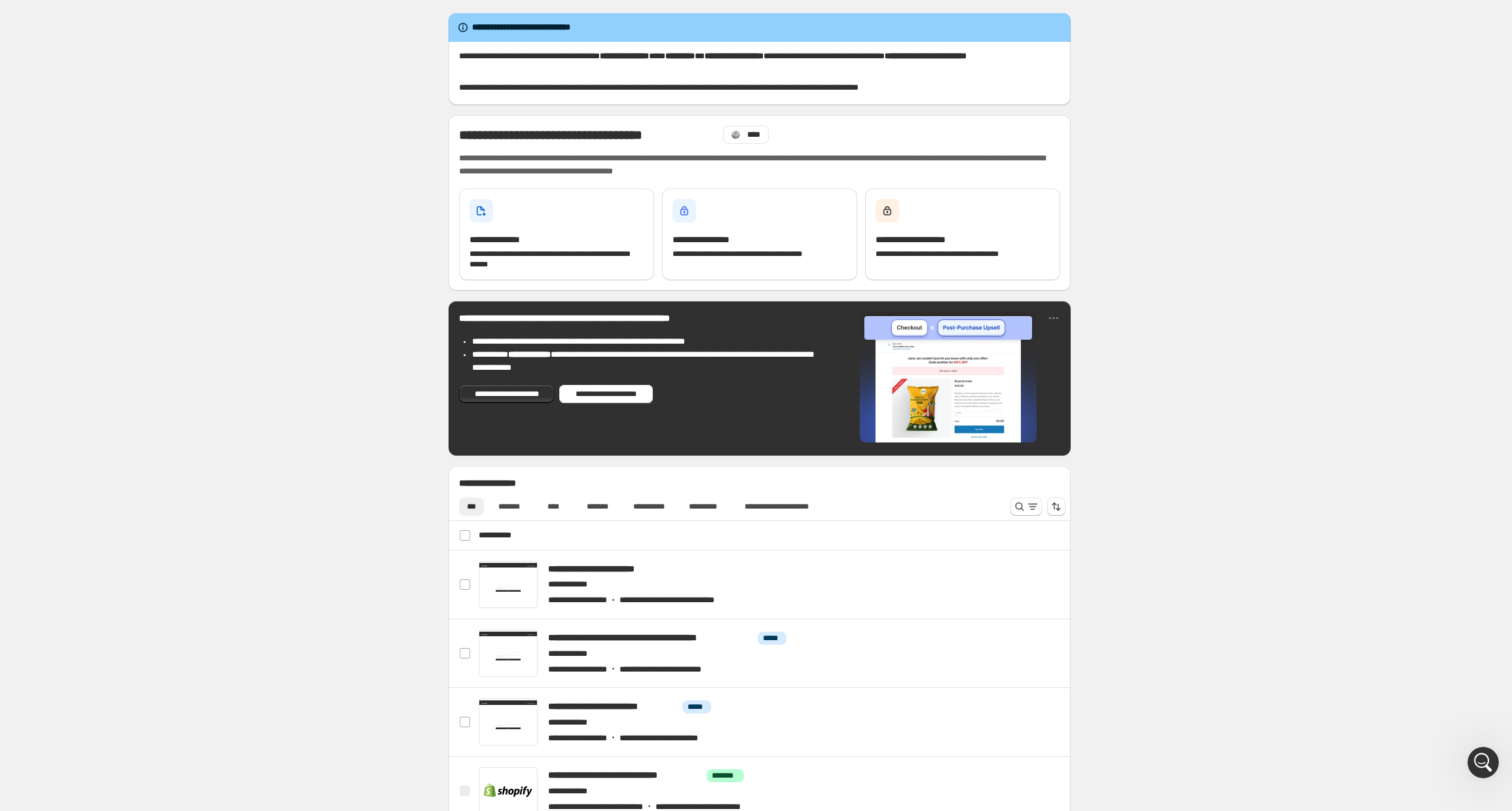 click at bounding box center (1483, 763) 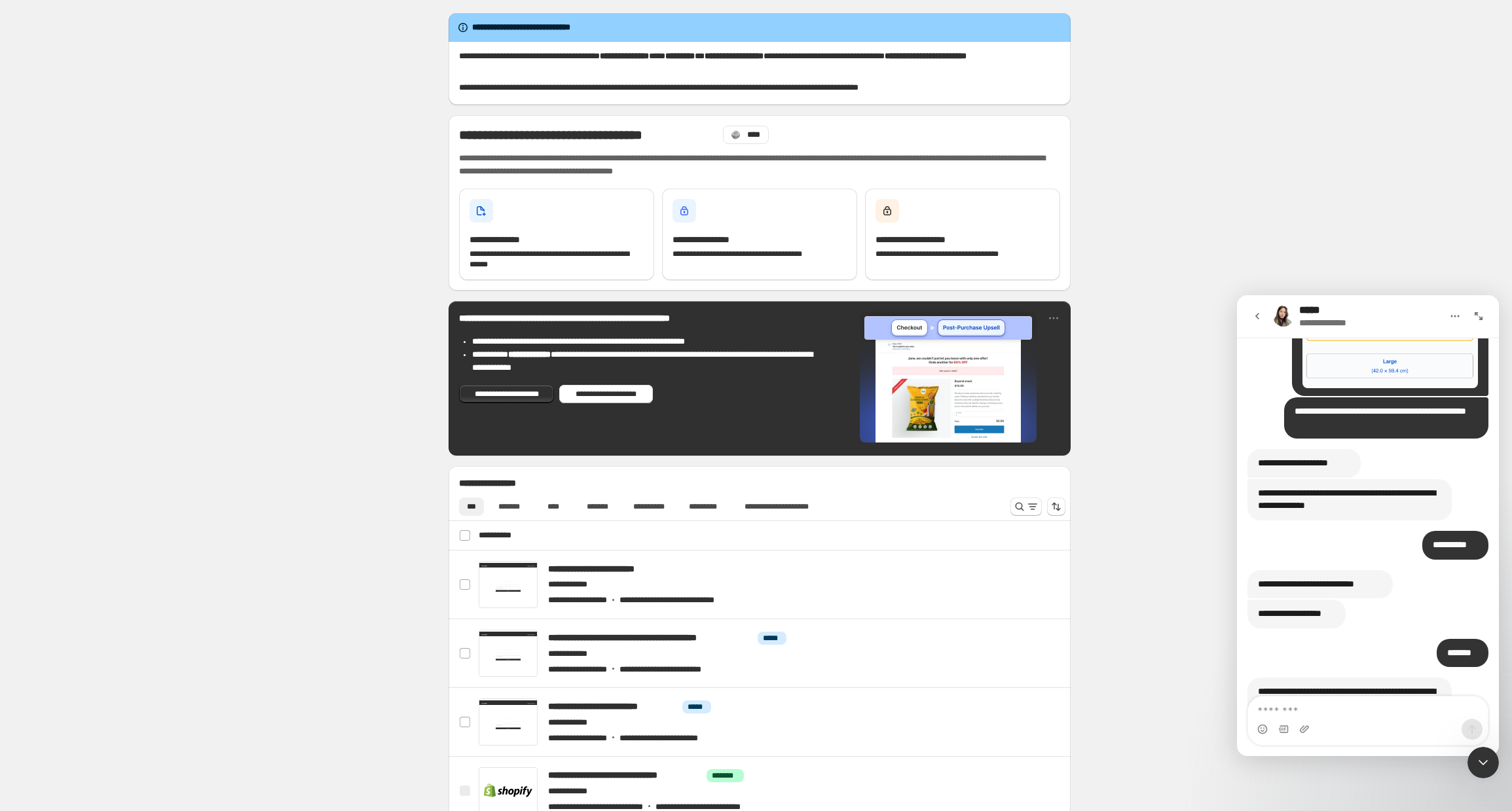 scroll, scrollTop: 3210, scrollLeft: 0, axis: vertical 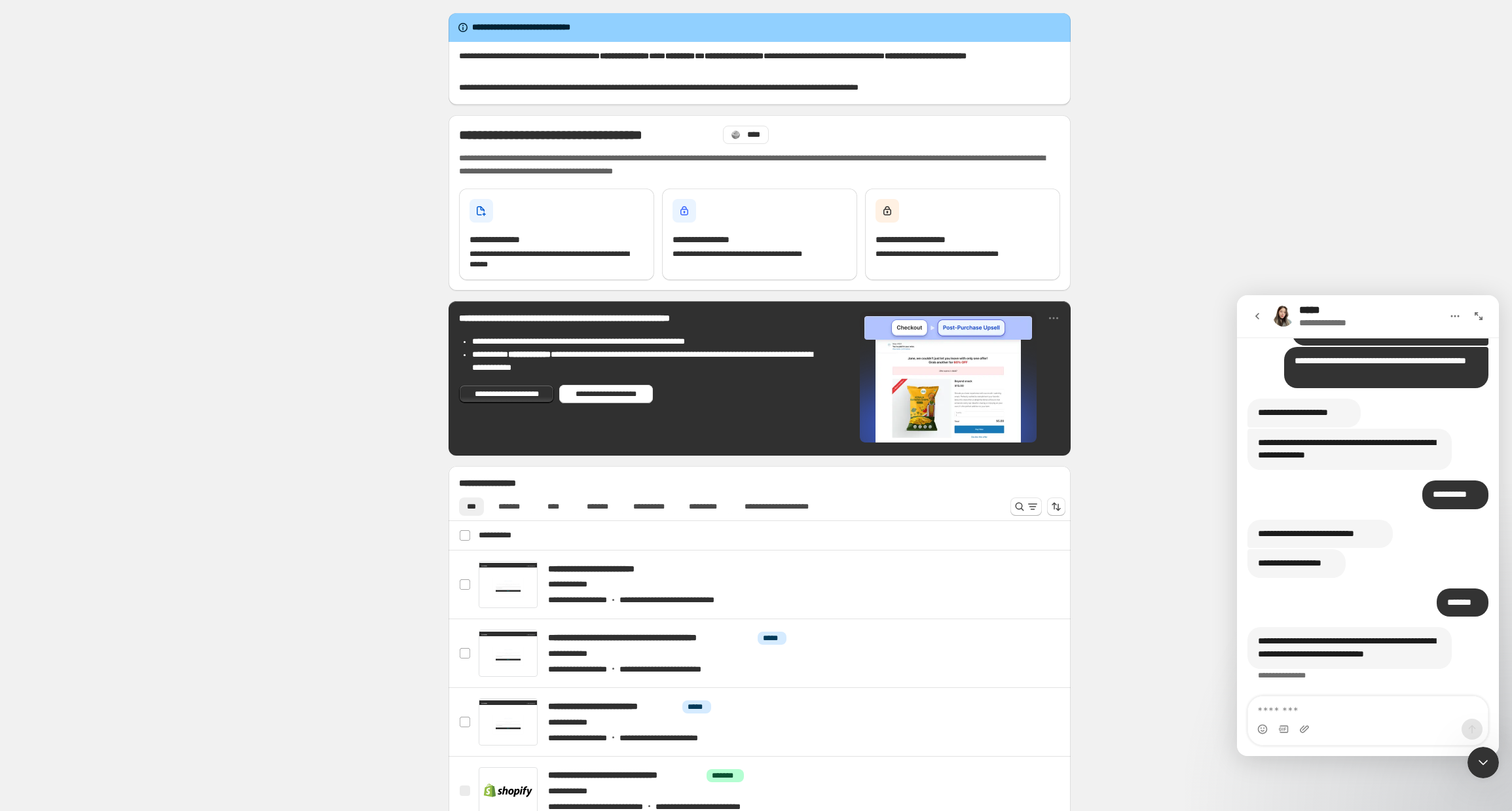 click at bounding box center [1368, 708] 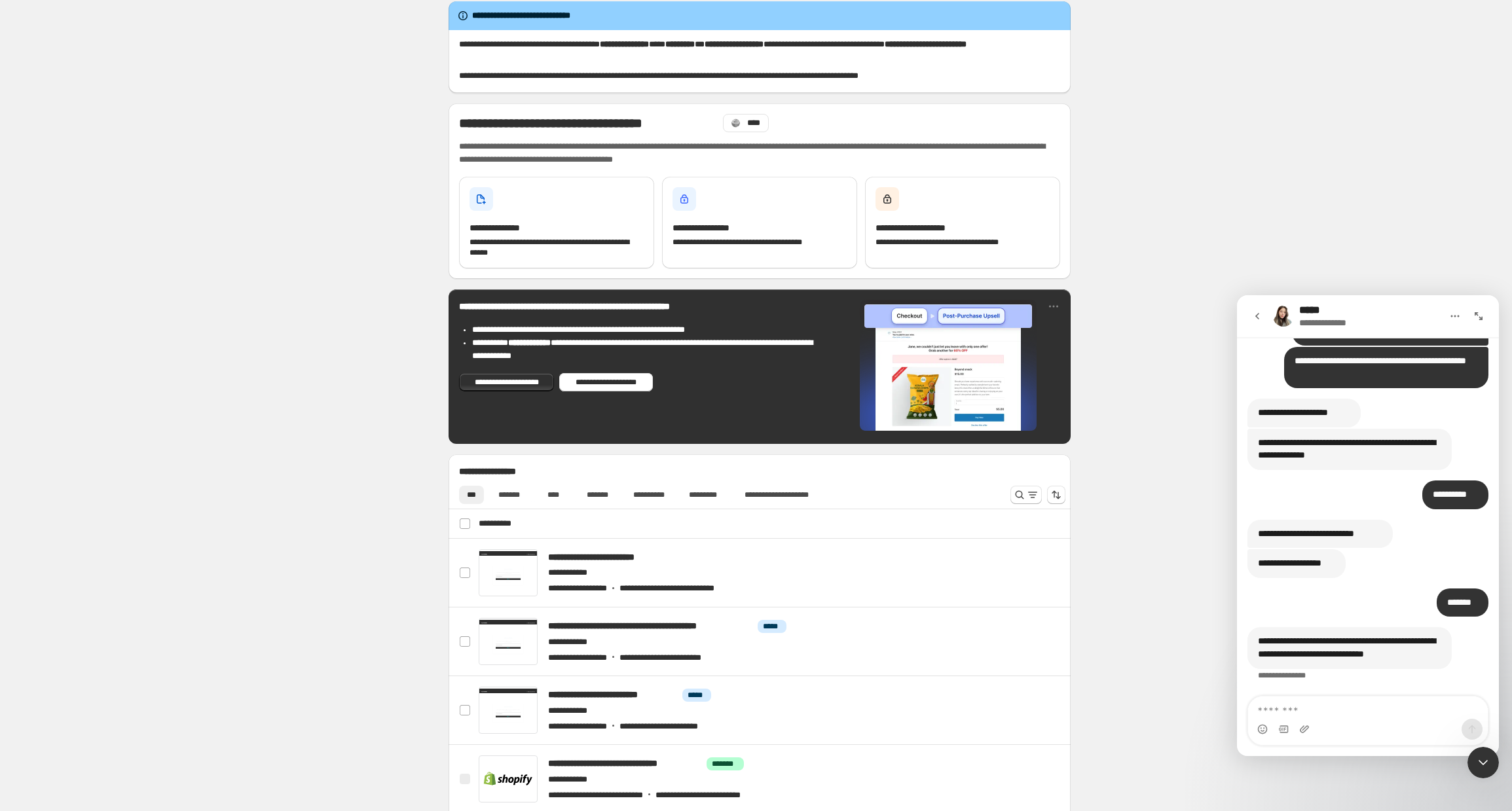 scroll, scrollTop: 0, scrollLeft: 0, axis: both 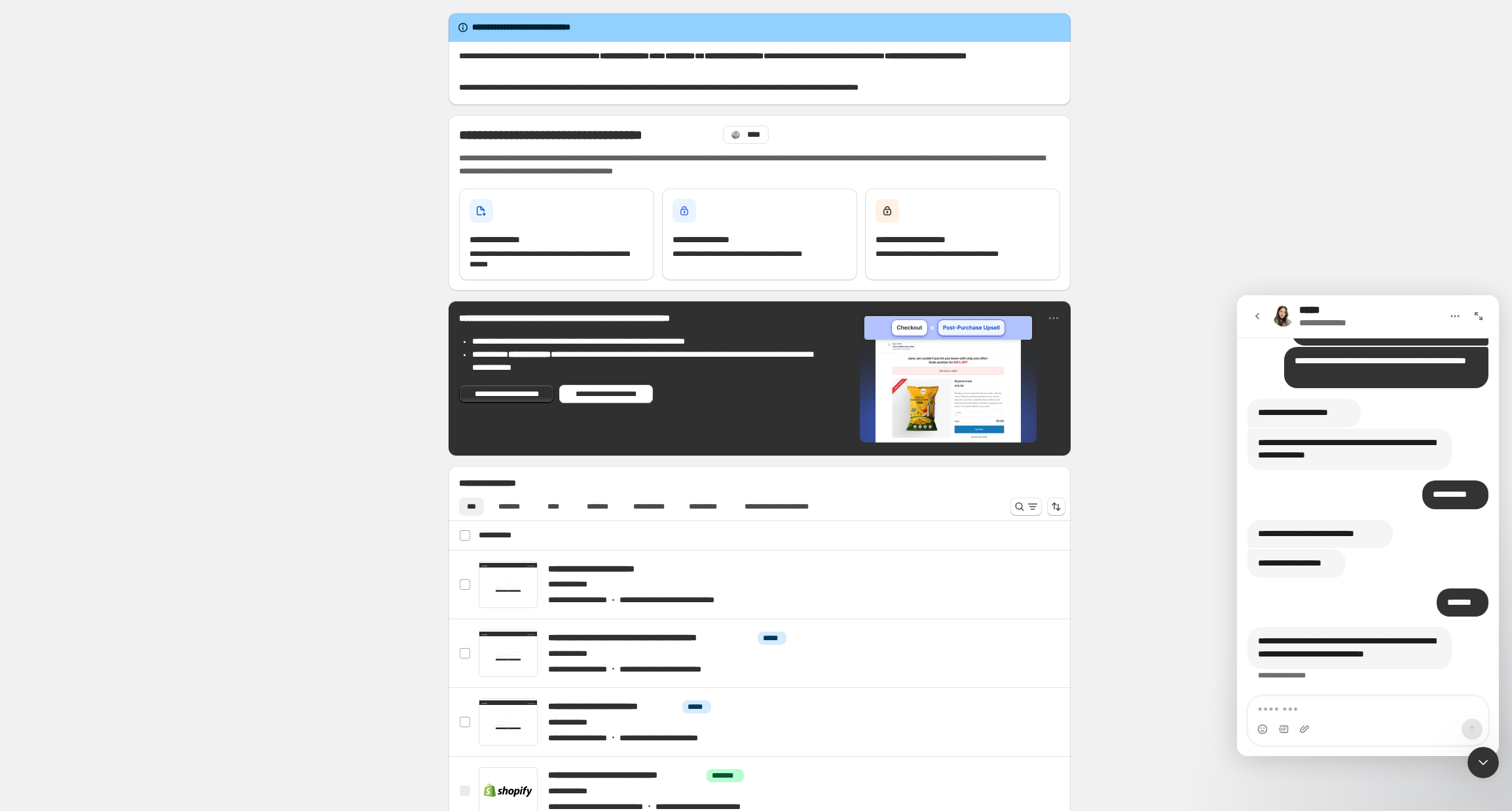 click at bounding box center (1368, 708) 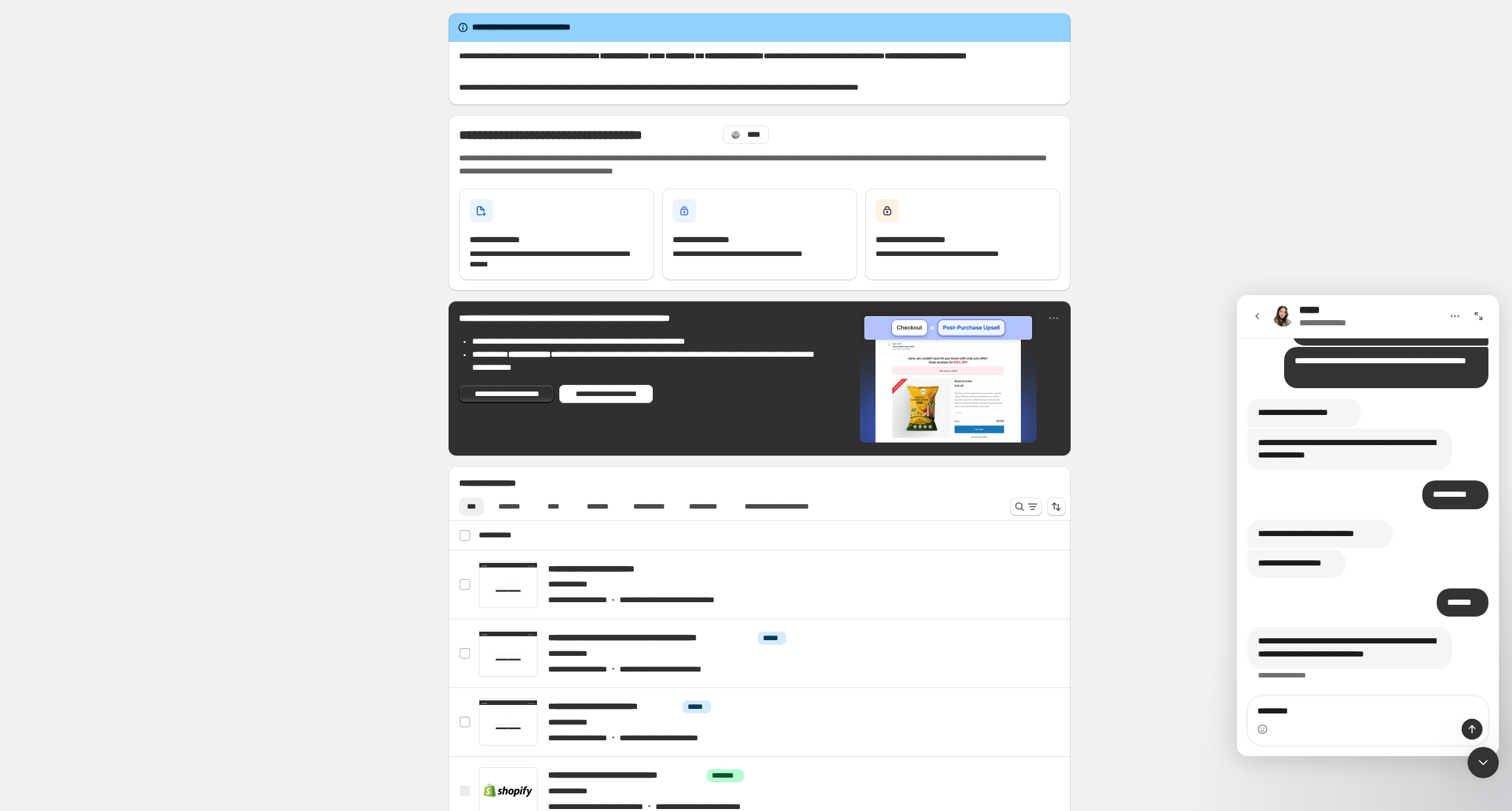 type on "**********" 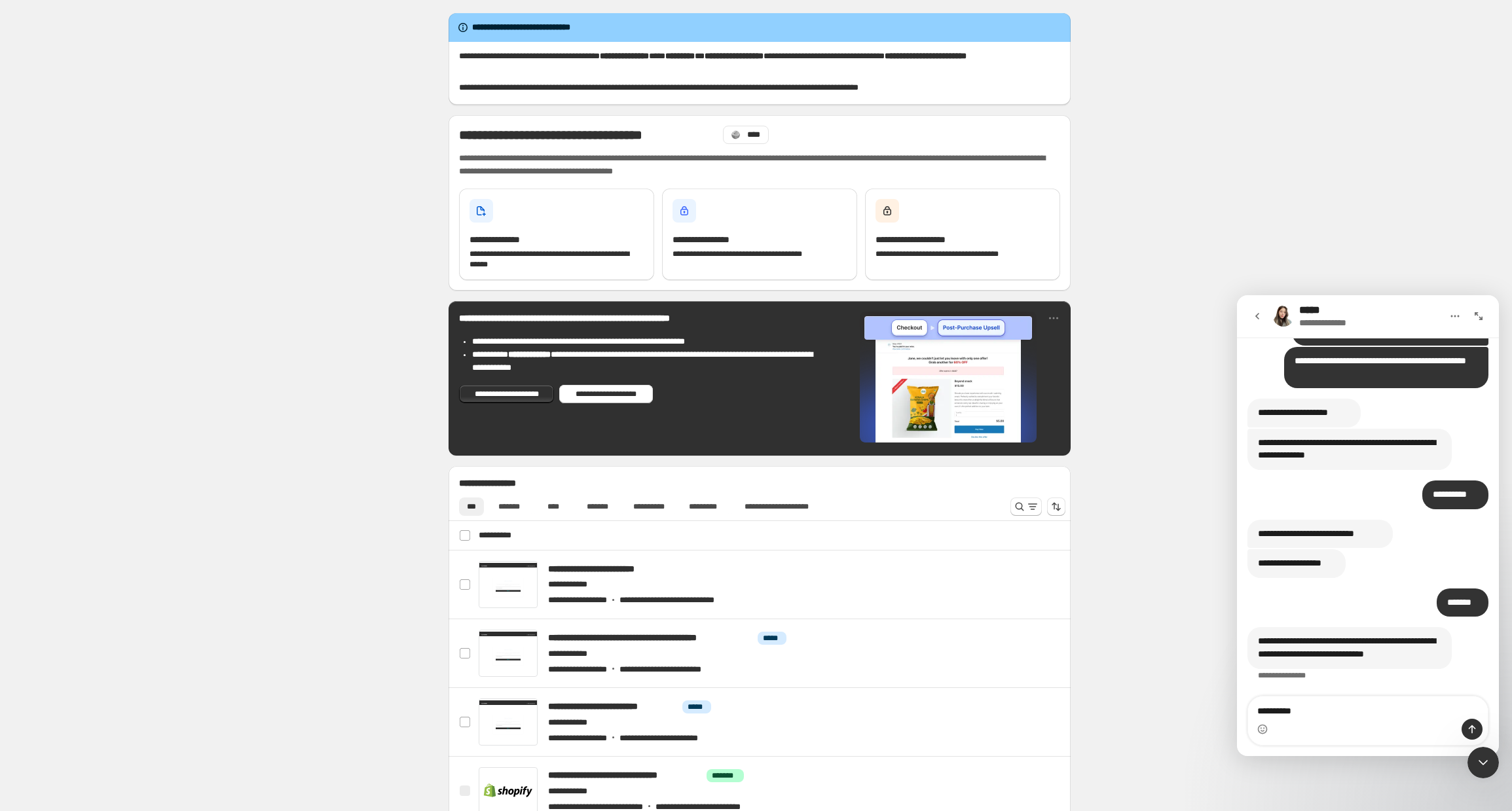 type 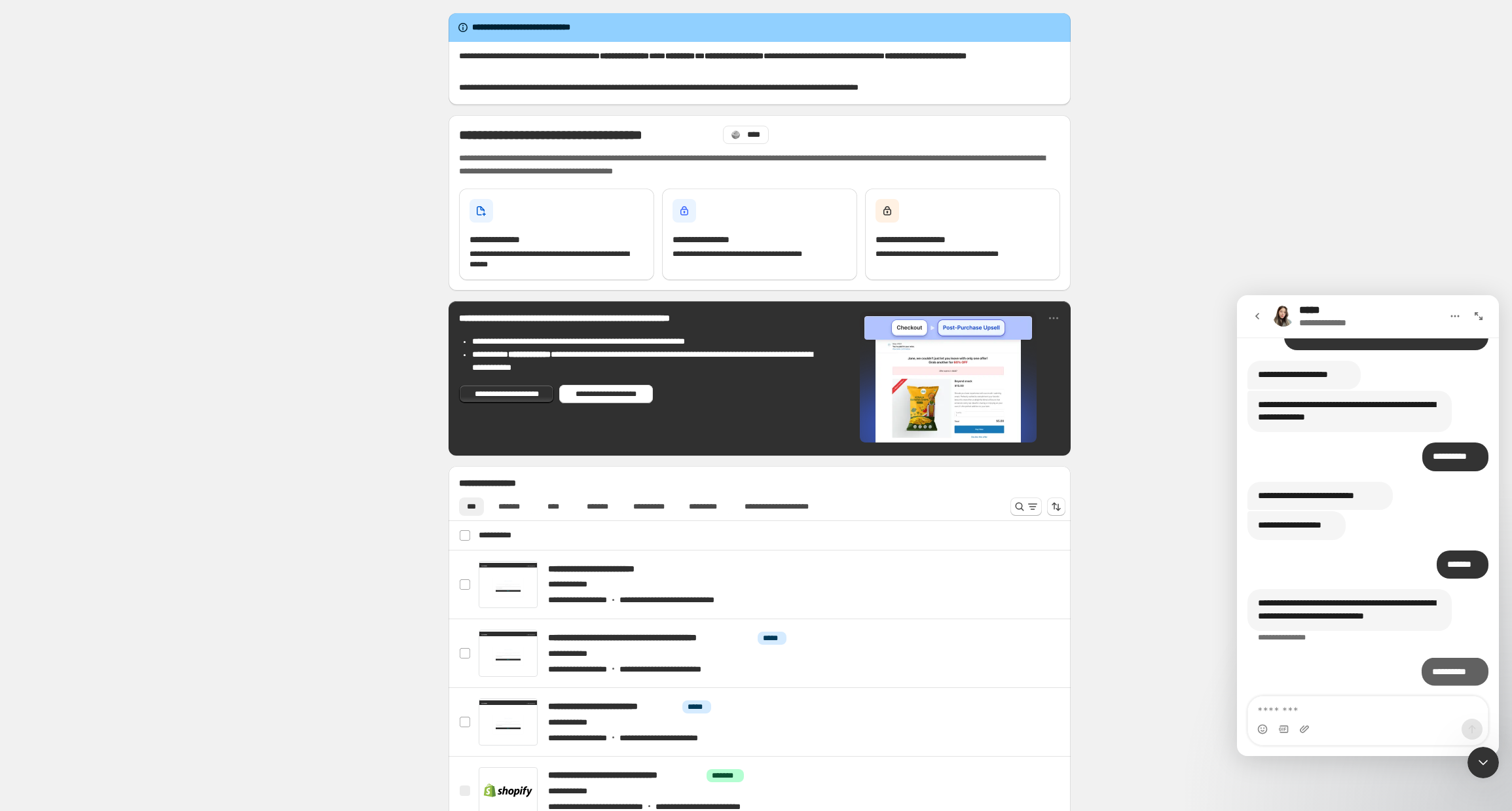 scroll, scrollTop: 3249, scrollLeft: 0, axis: vertical 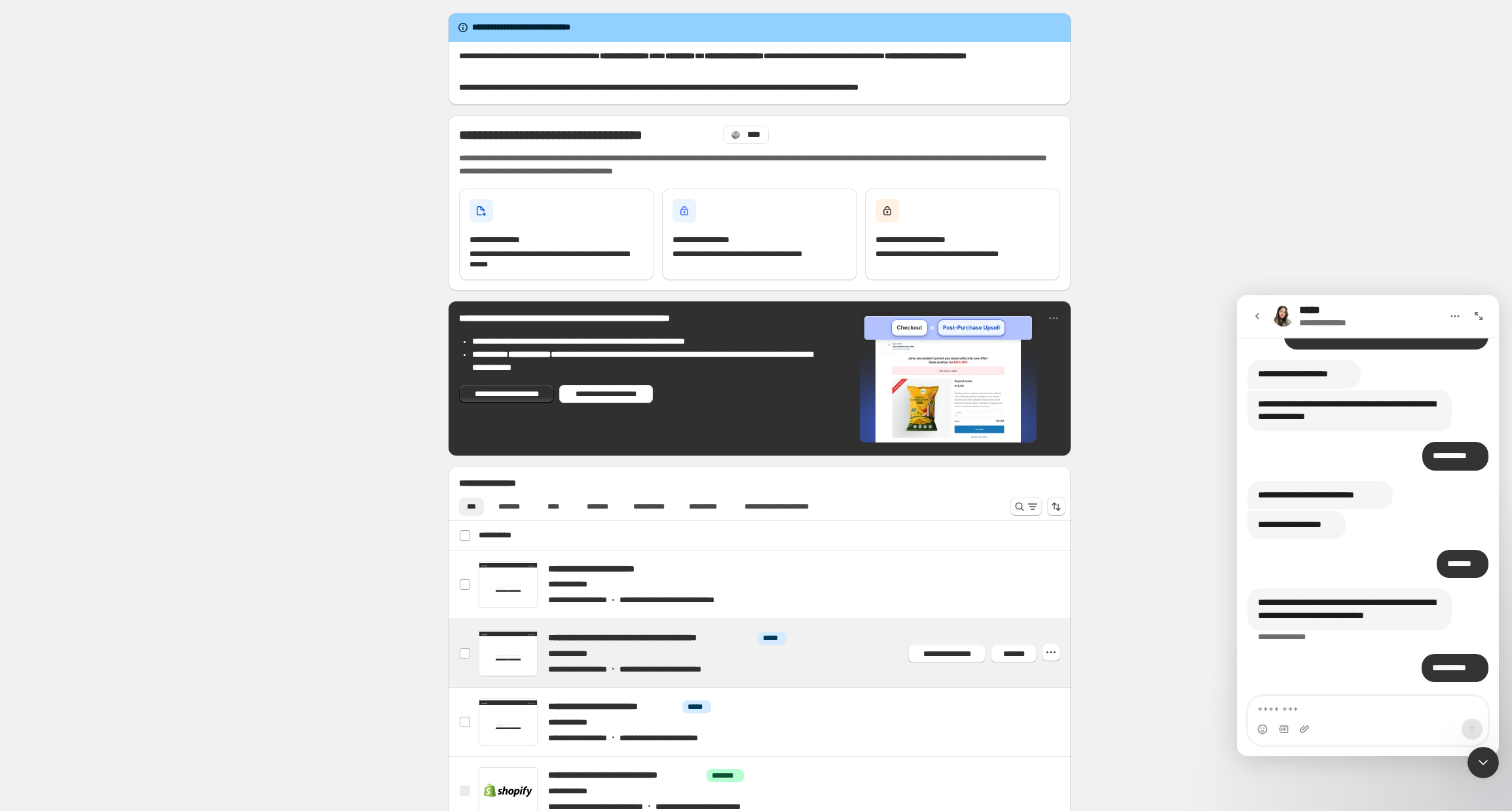 click at bounding box center (775, 653) 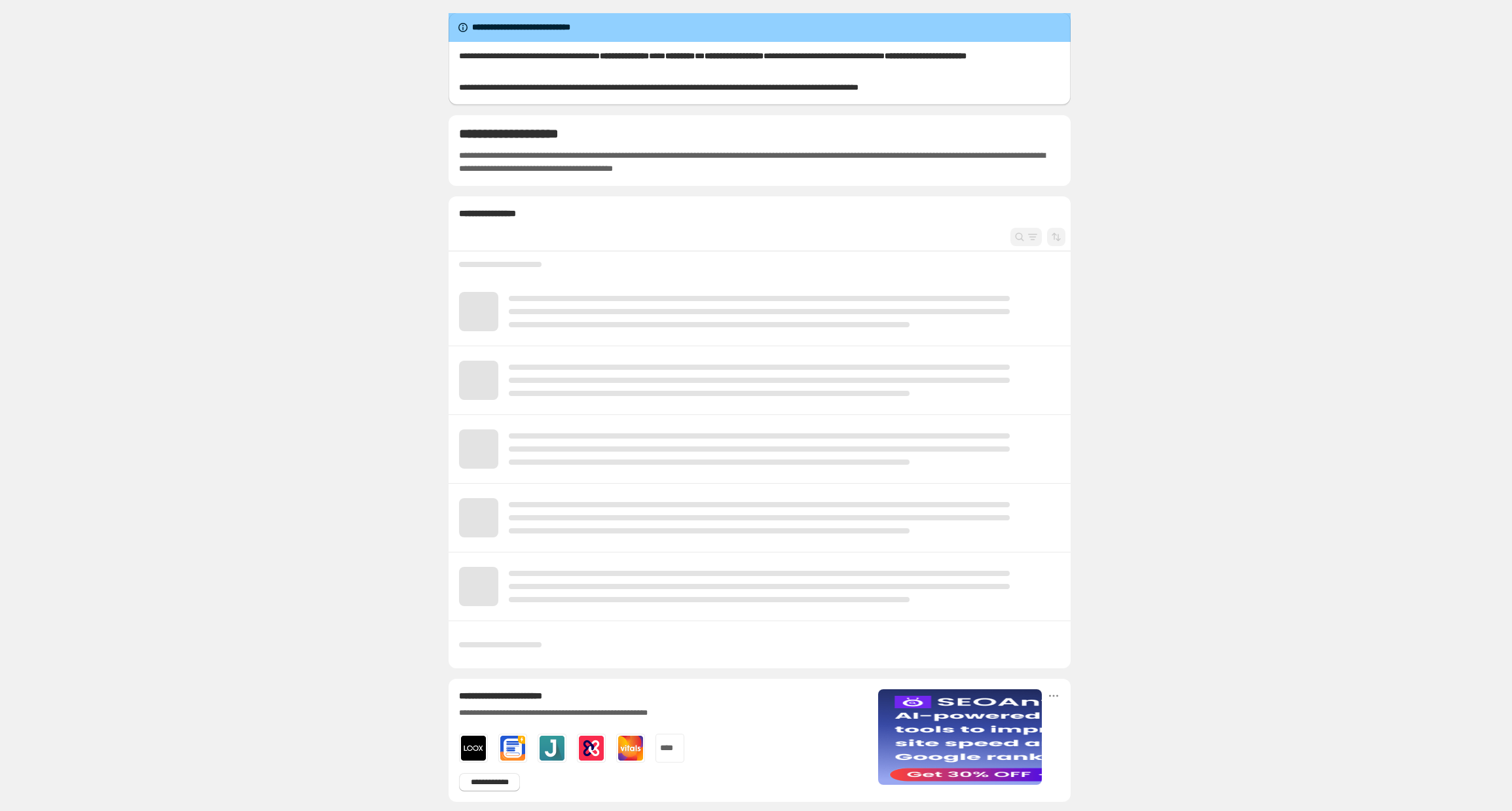 scroll, scrollTop: 0, scrollLeft: 0, axis: both 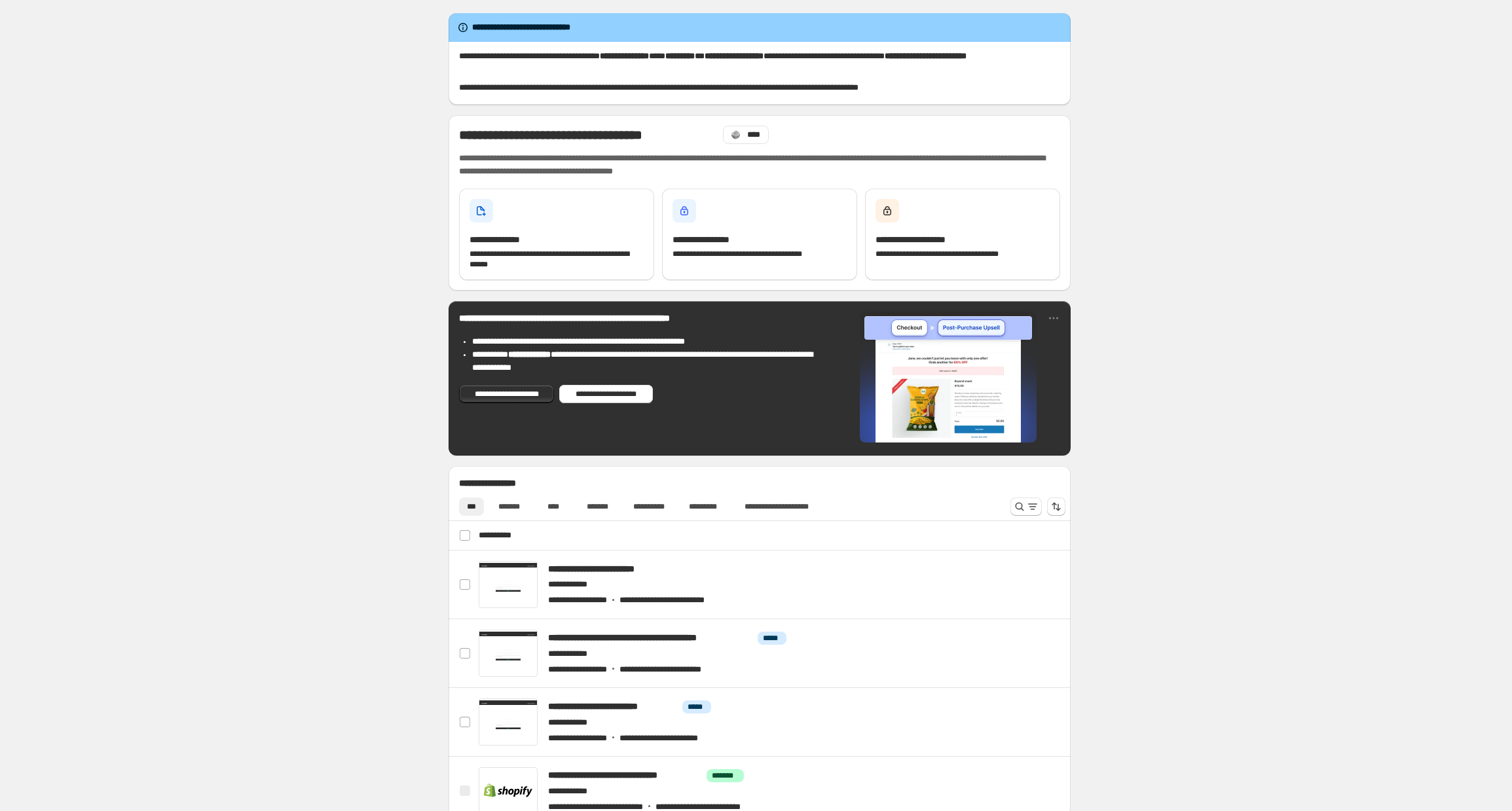 click on "**********" at bounding box center (760, 666) 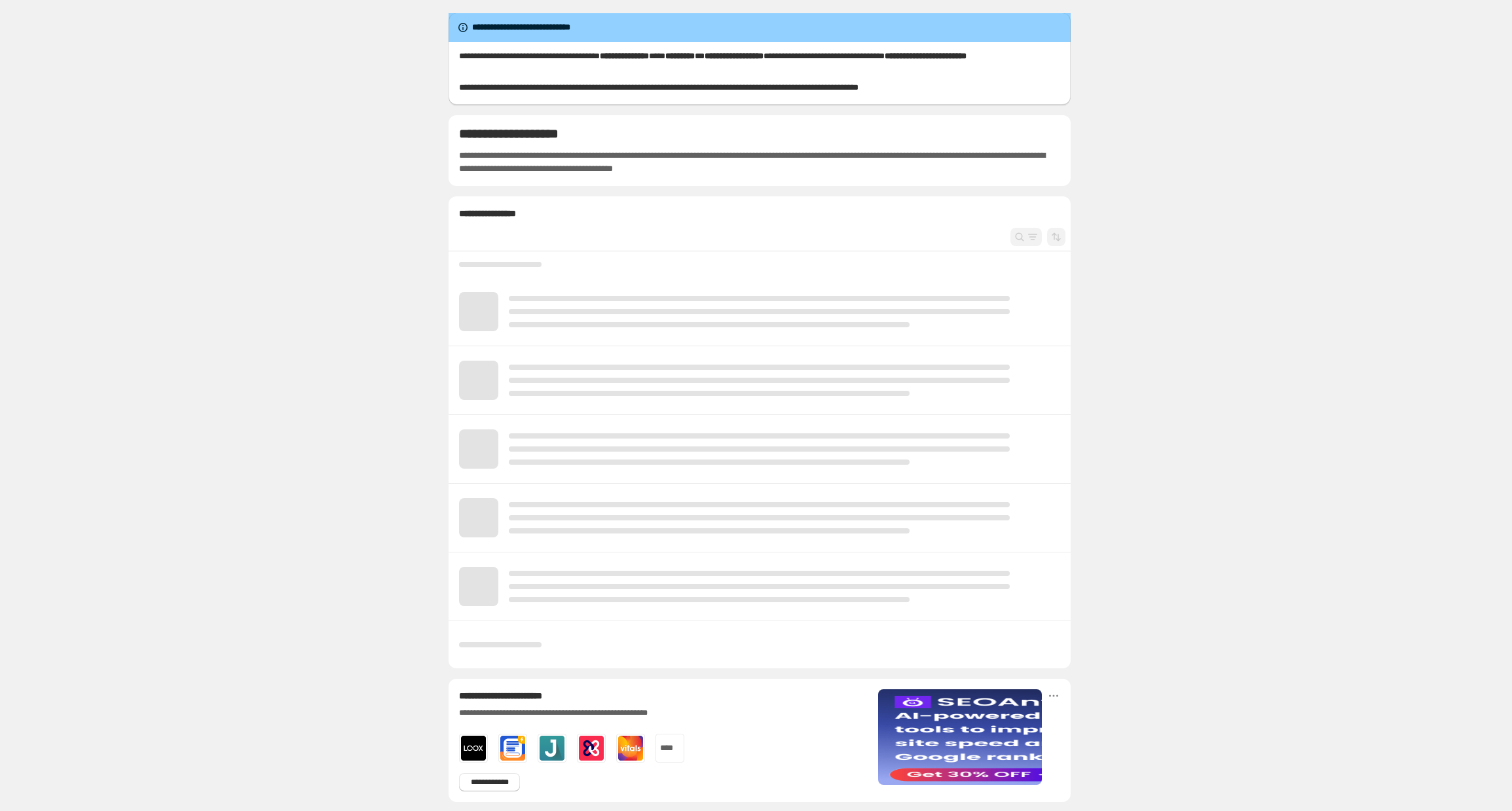 scroll, scrollTop: 0, scrollLeft: 0, axis: both 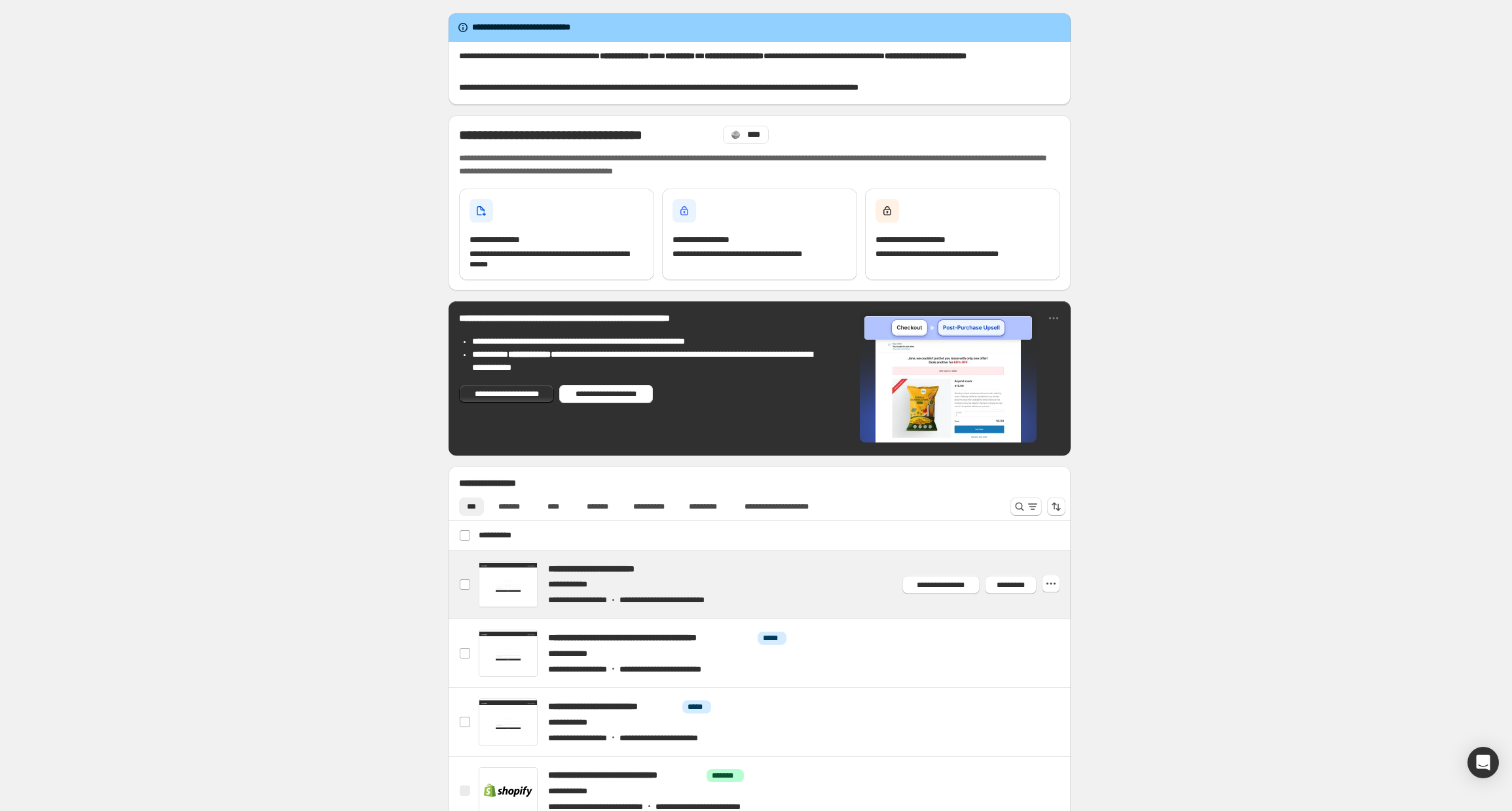 click at bounding box center (775, 585) 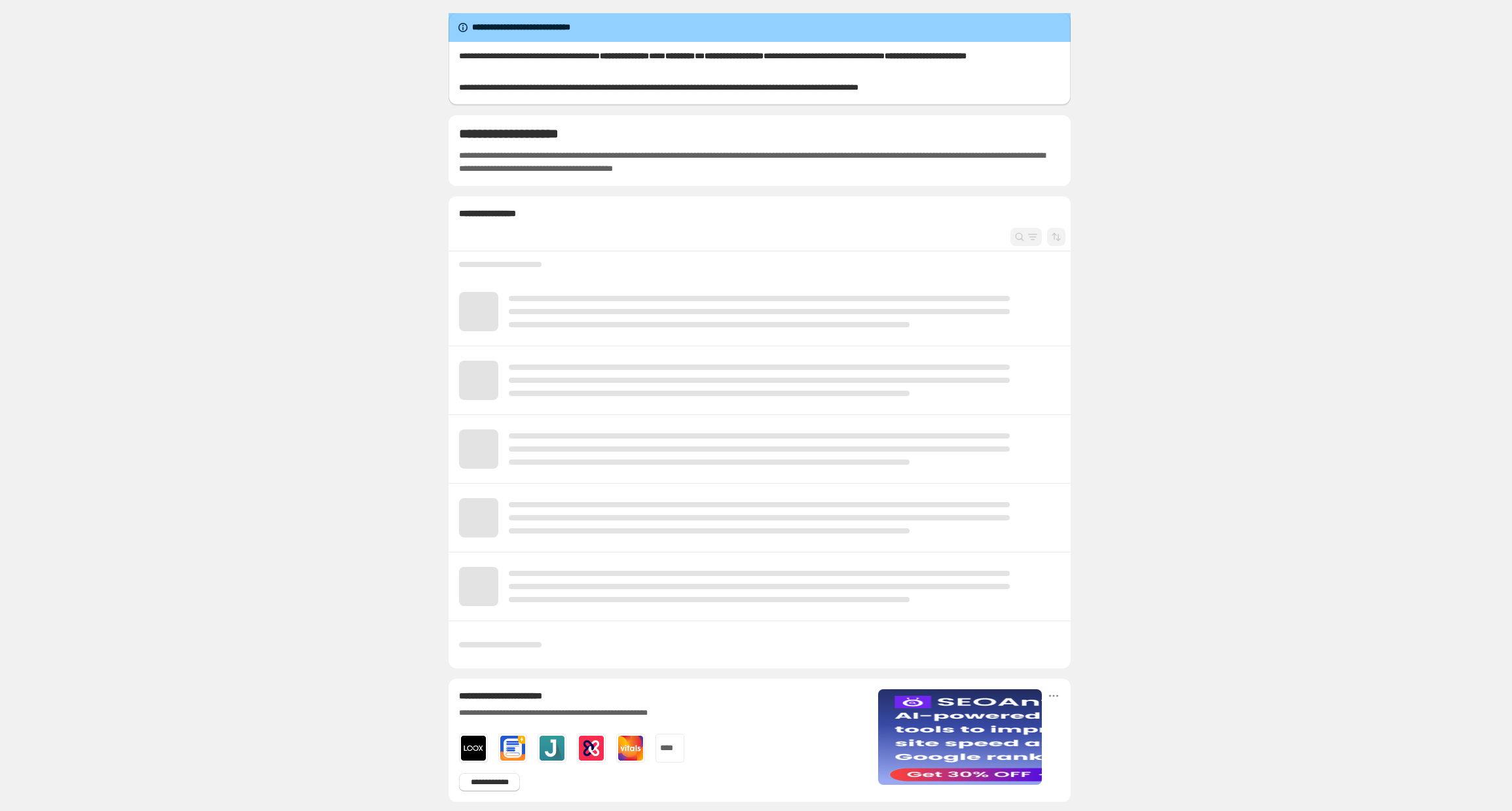 scroll, scrollTop: 0, scrollLeft: 0, axis: both 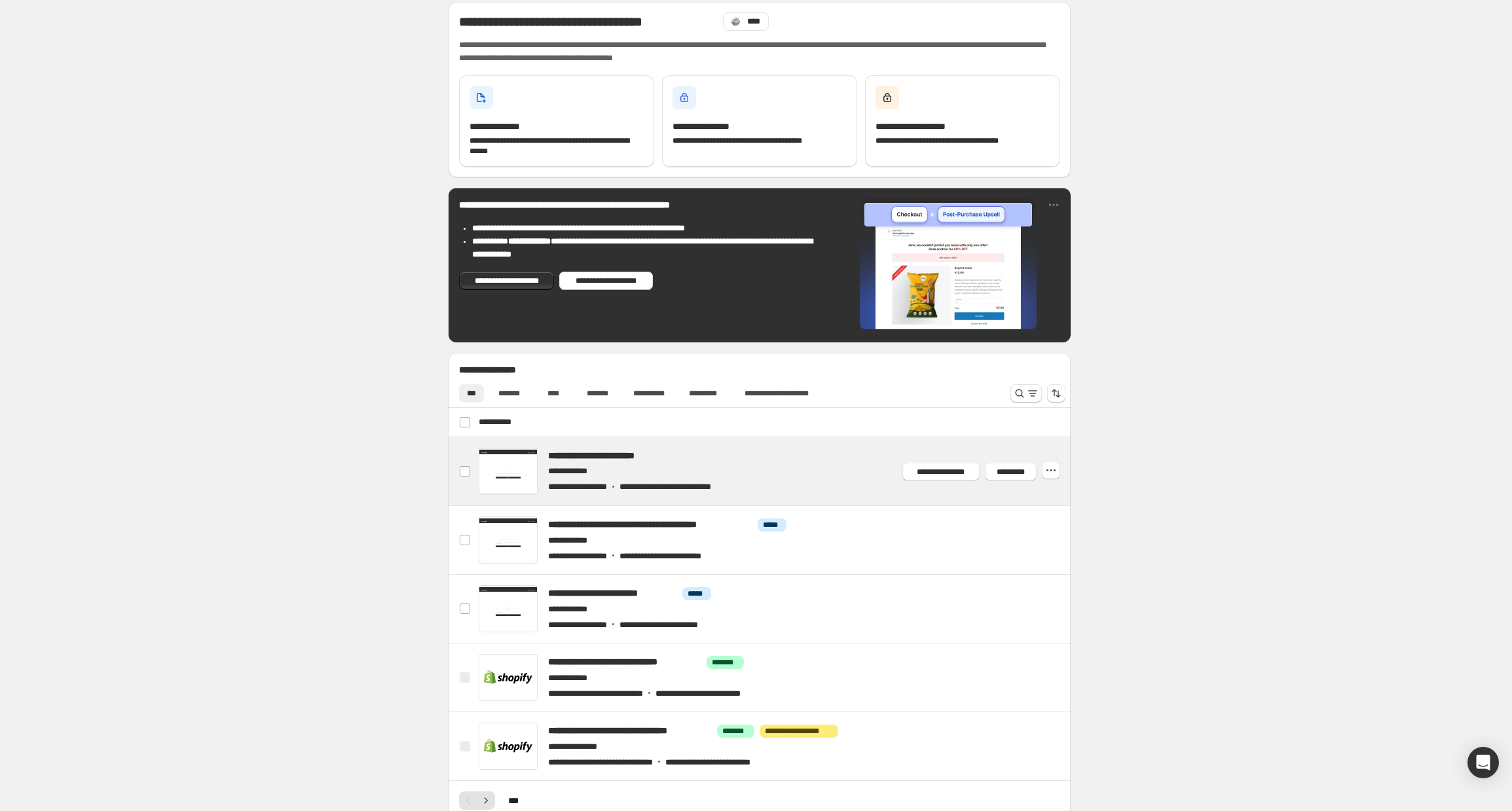 click at bounding box center (775, 471) 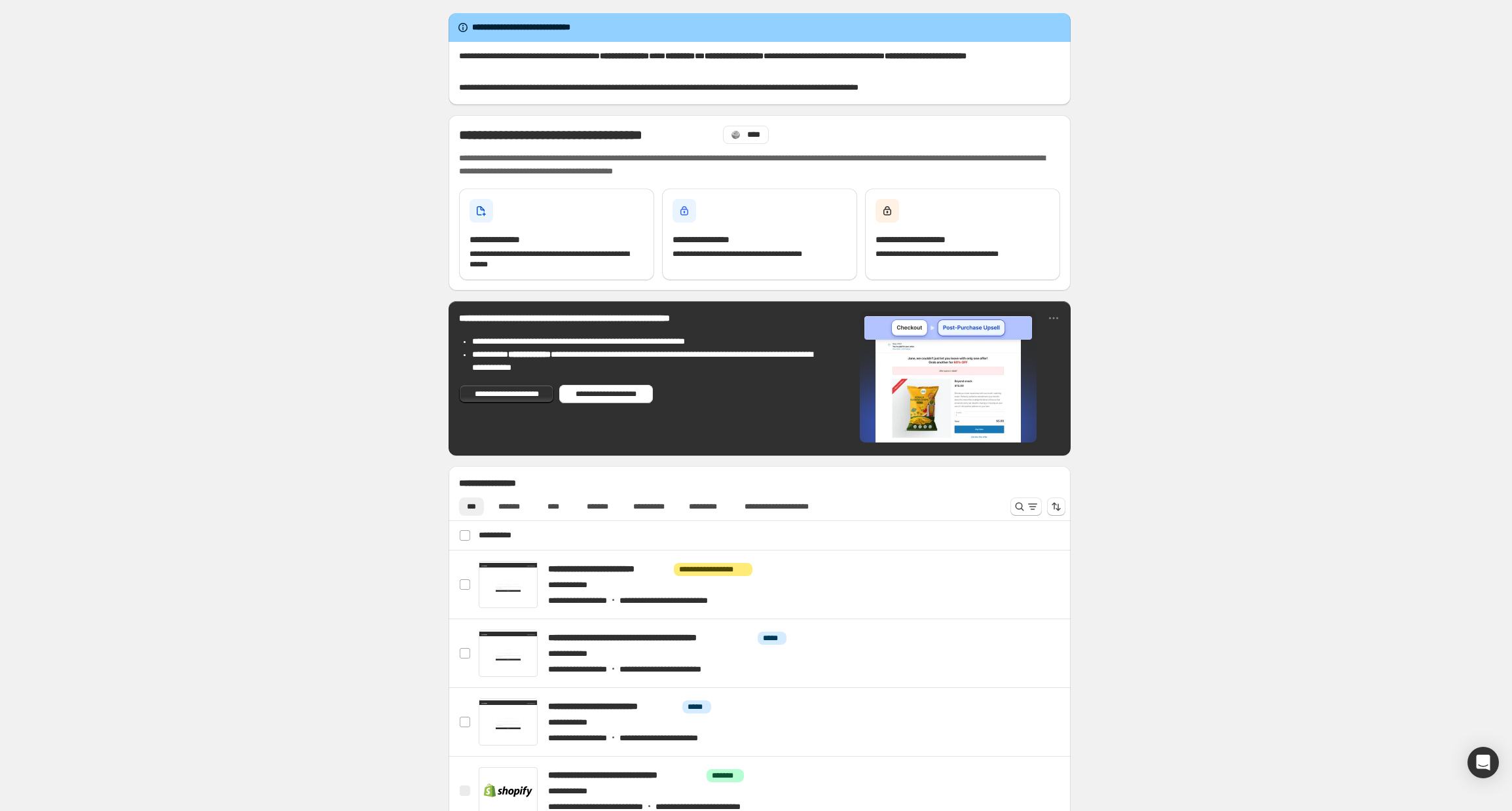 scroll, scrollTop: 0, scrollLeft: 0, axis: both 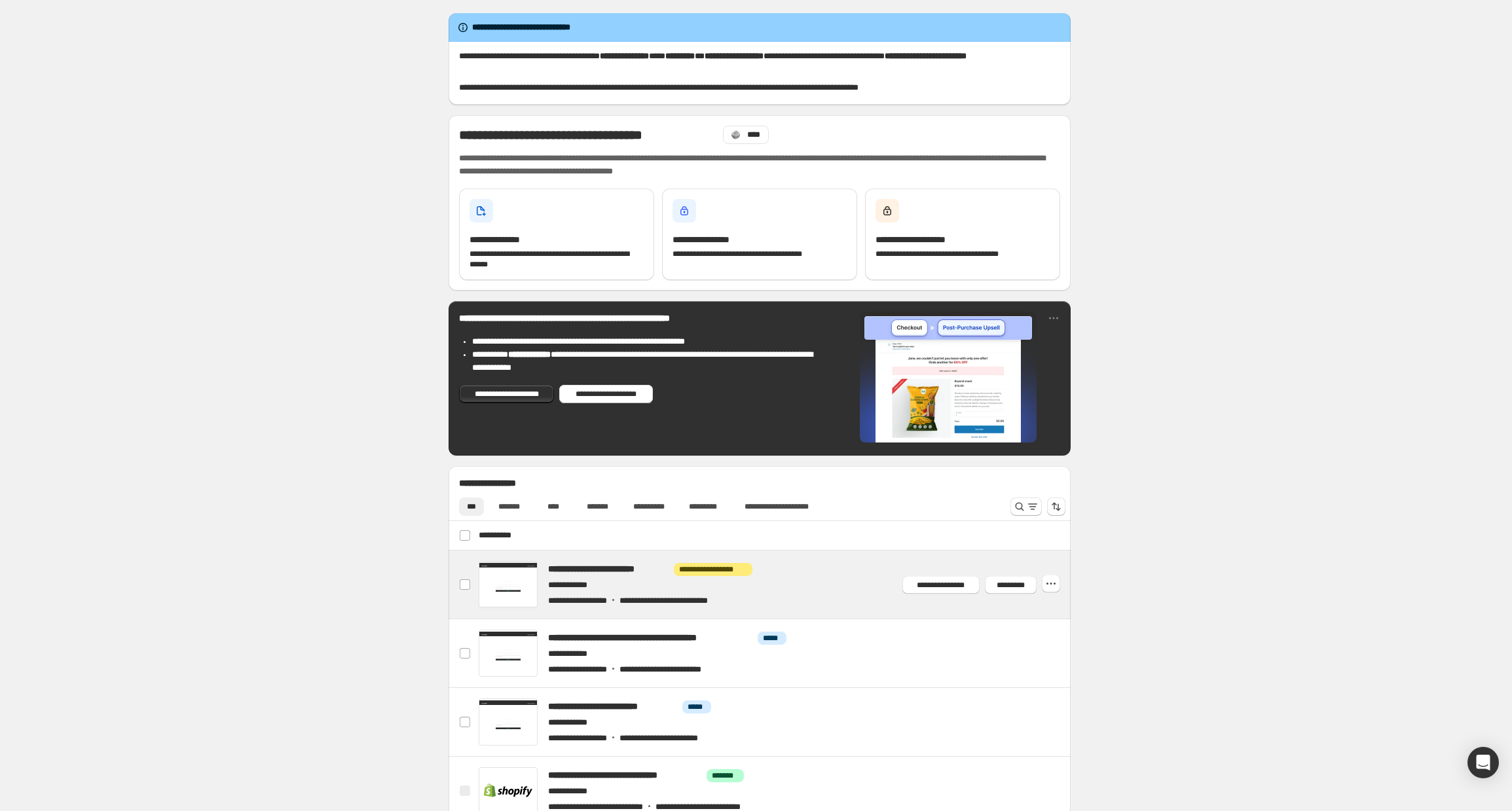 click at bounding box center [775, 585] 